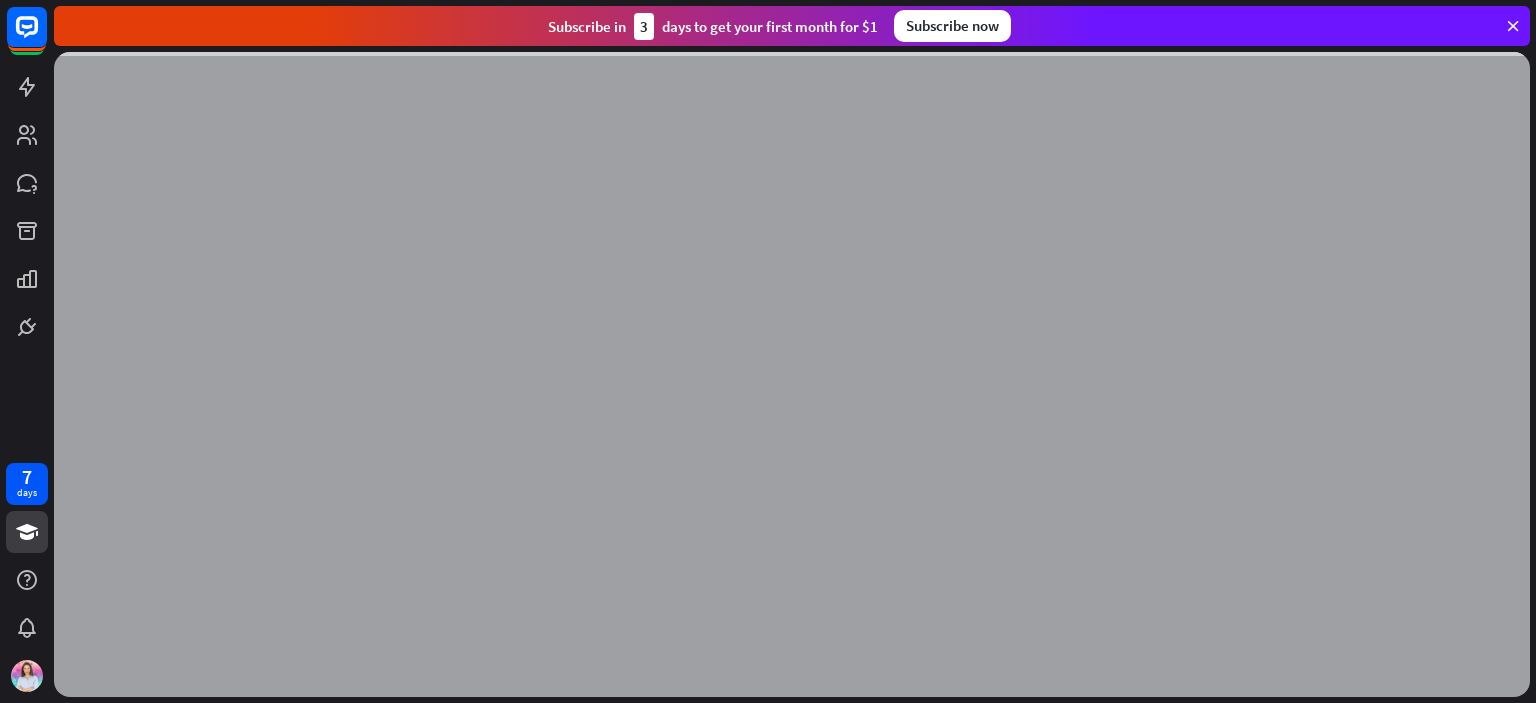 scroll, scrollTop: 0, scrollLeft: 0, axis: both 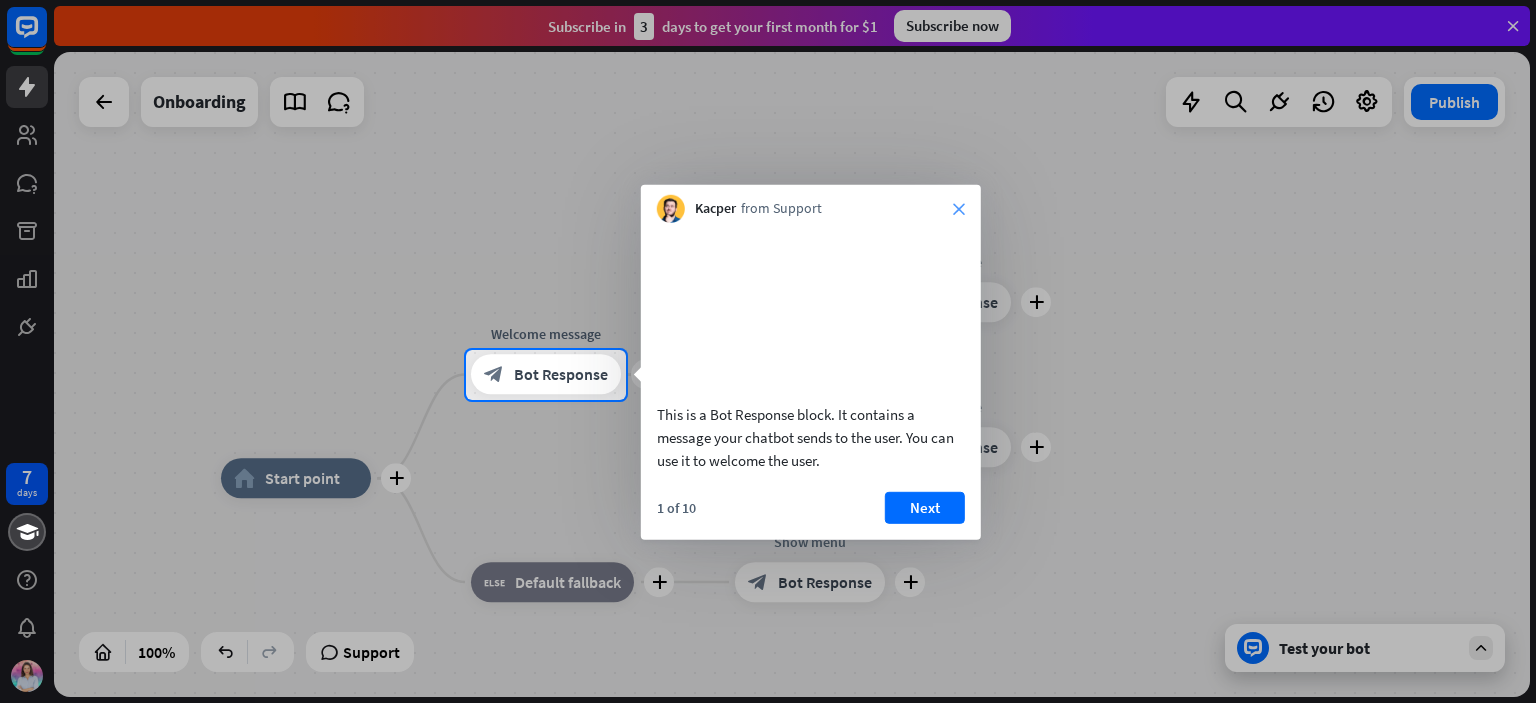 click on "close" at bounding box center [959, 209] 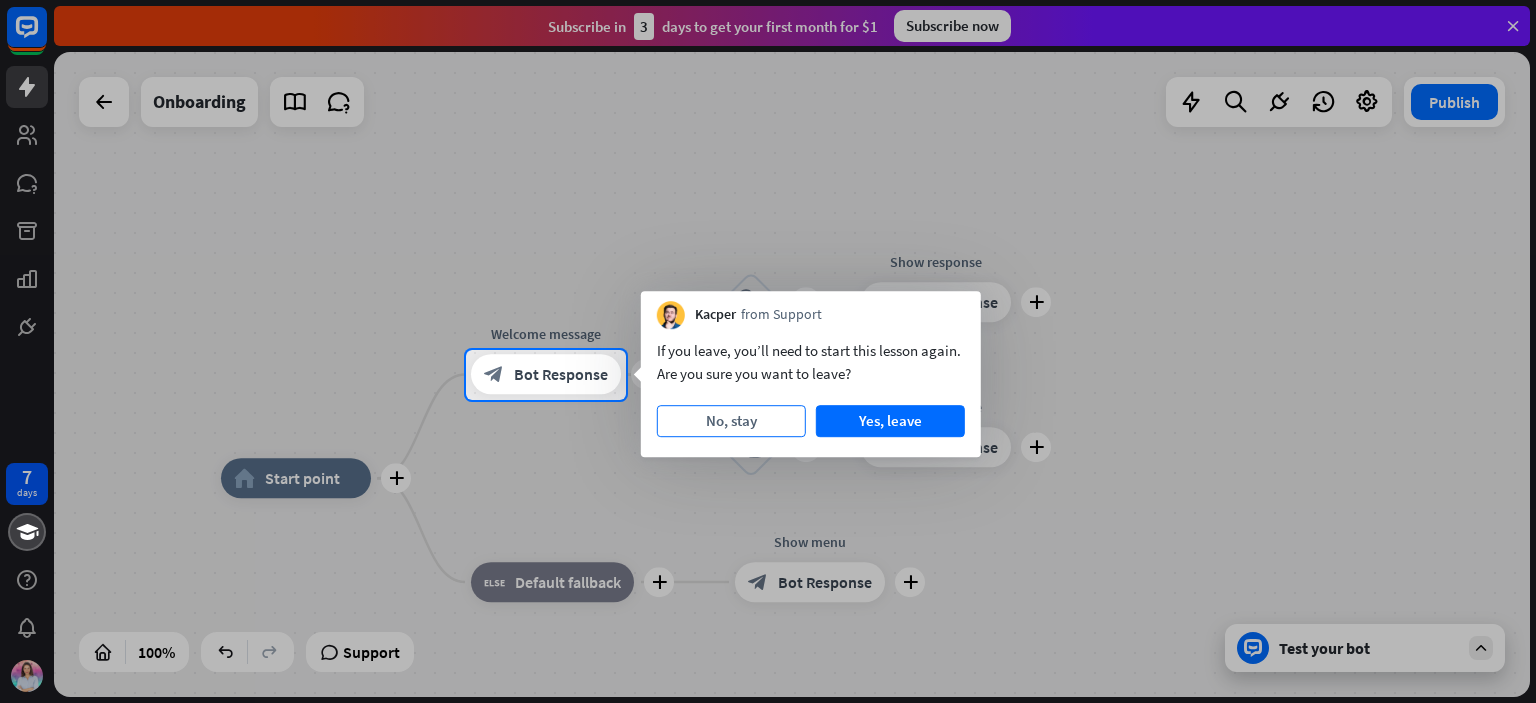 scroll, scrollTop: 0, scrollLeft: 0, axis: both 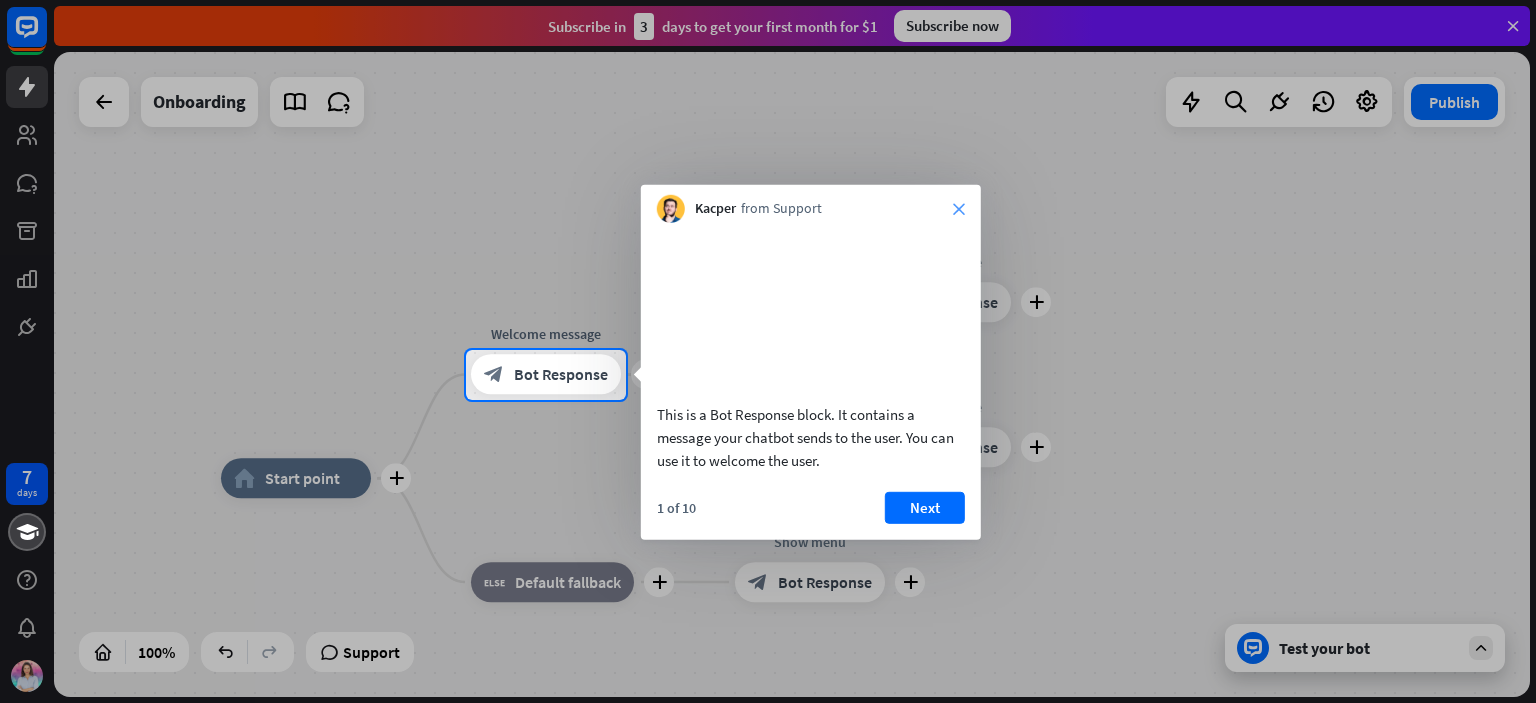 click on "close" at bounding box center (959, 209) 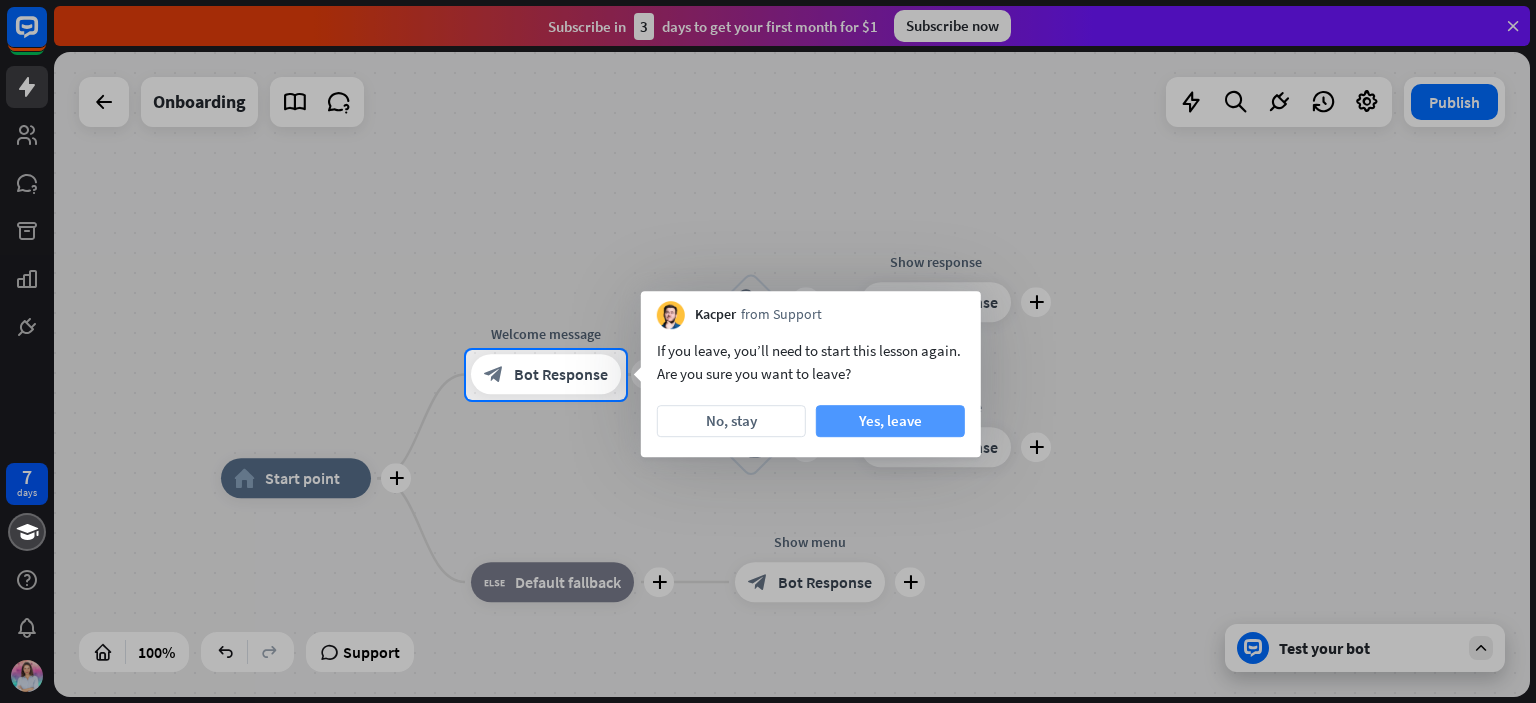 click on "Yes, leave" at bounding box center [890, 421] 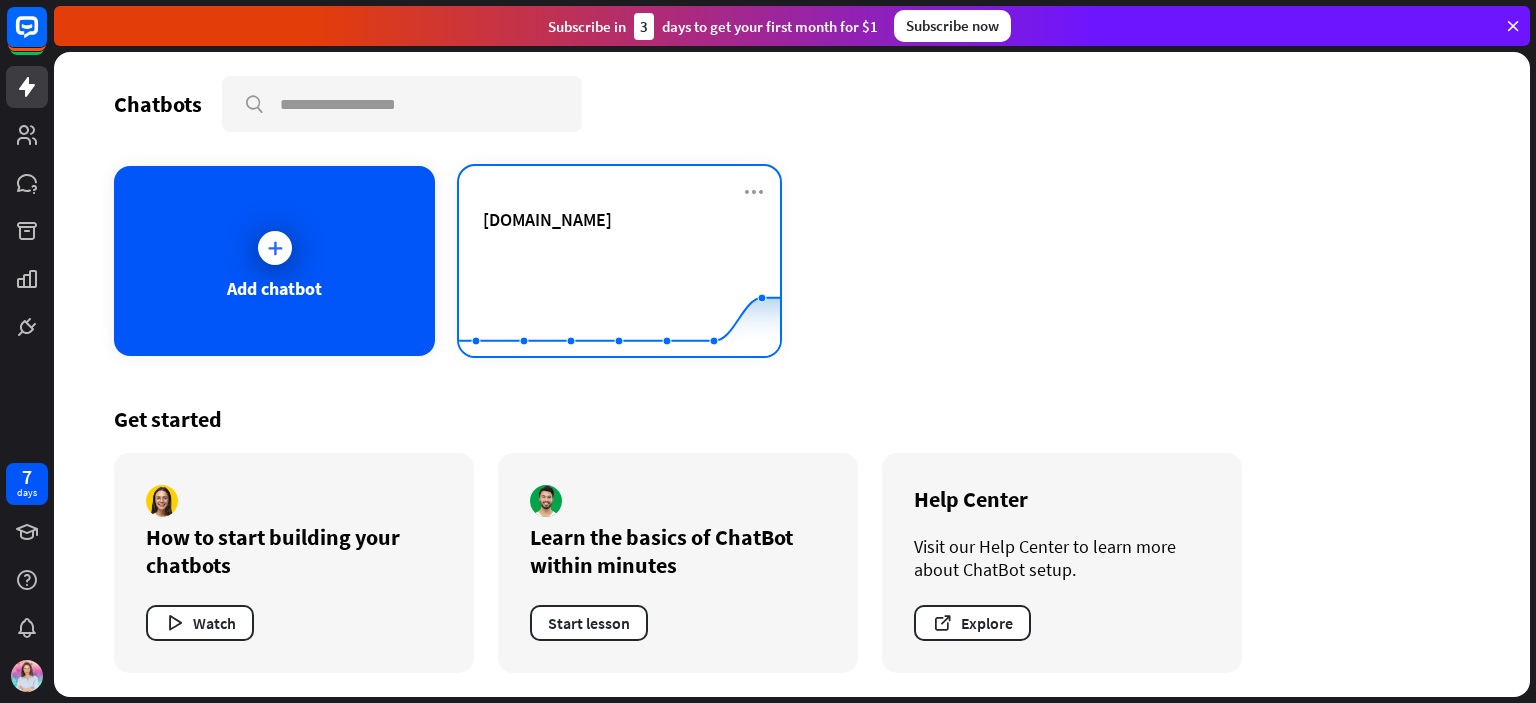 click on "[DOMAIN_NAME]" at bounding box center [619, 243] 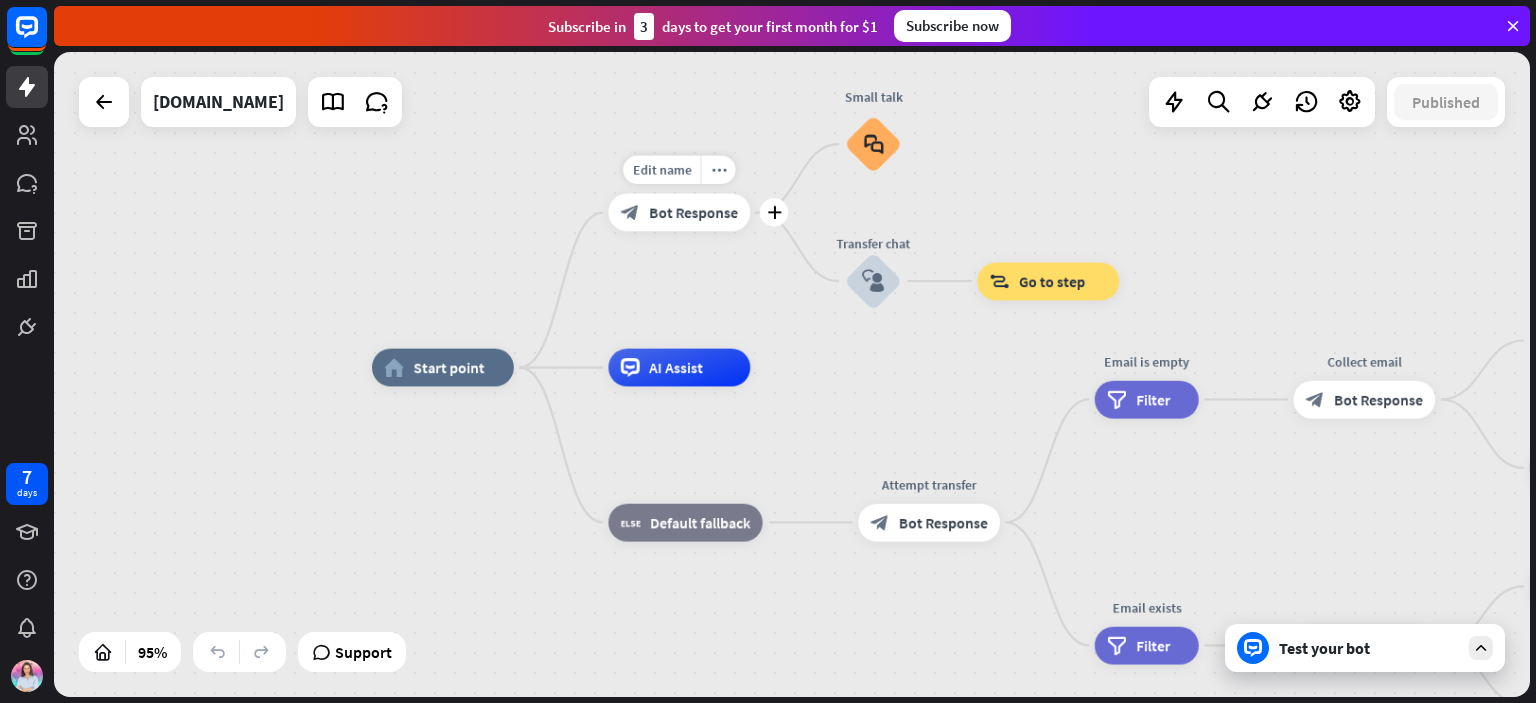 click on "block_bot_response   Bot Response" at bounding box center [679, 213] 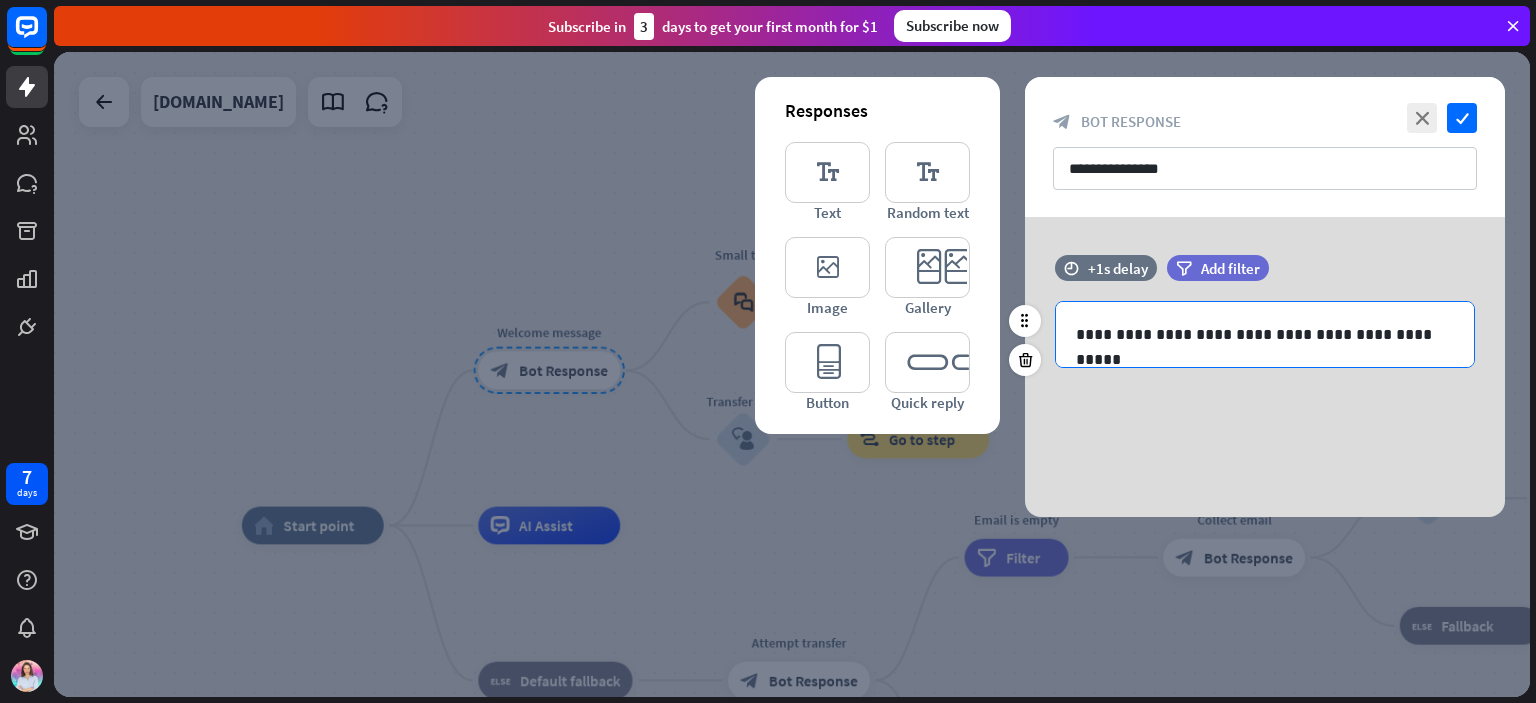 click on "**********" at bounding box center [1265, 334] 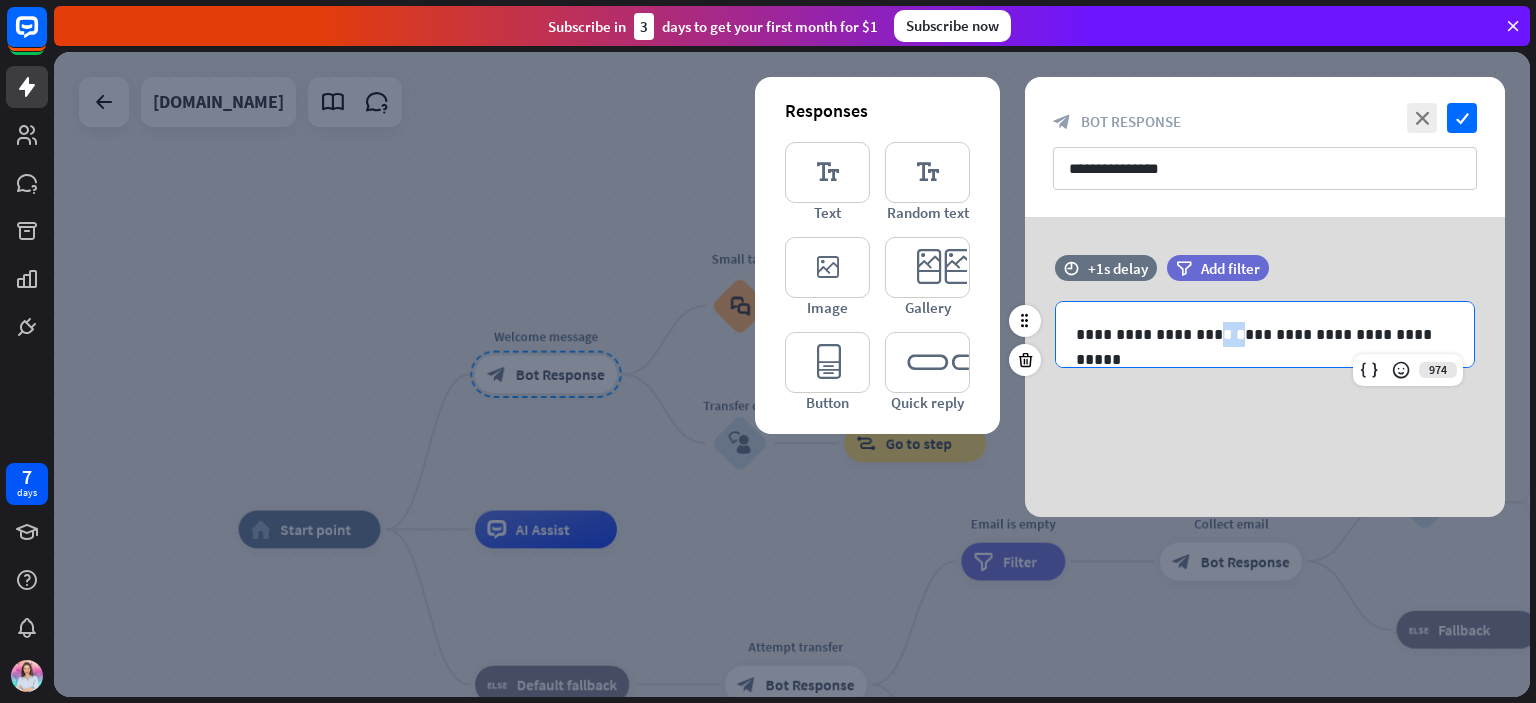 click on "**********" at bounding box center (1265, 334) 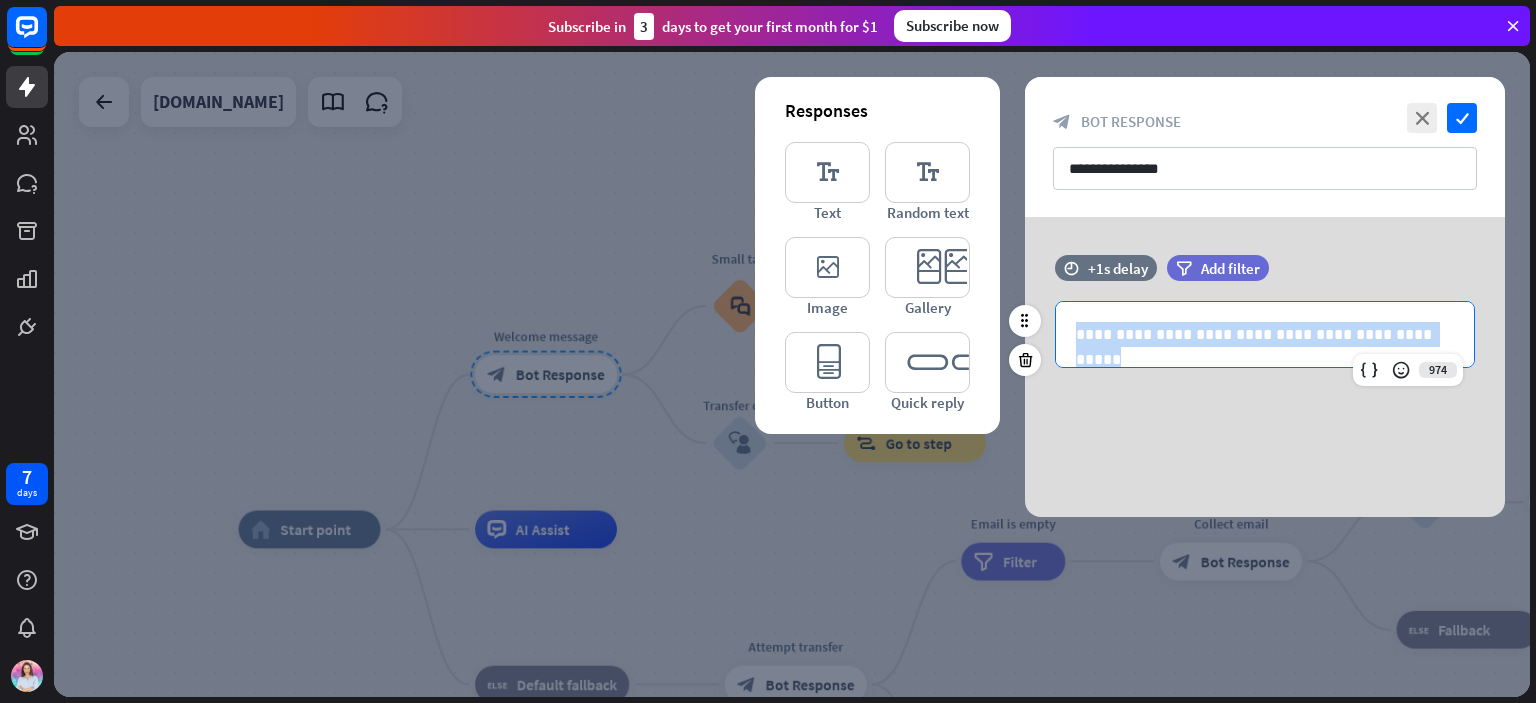 click on "**********" at bounding box center [1265, 334] 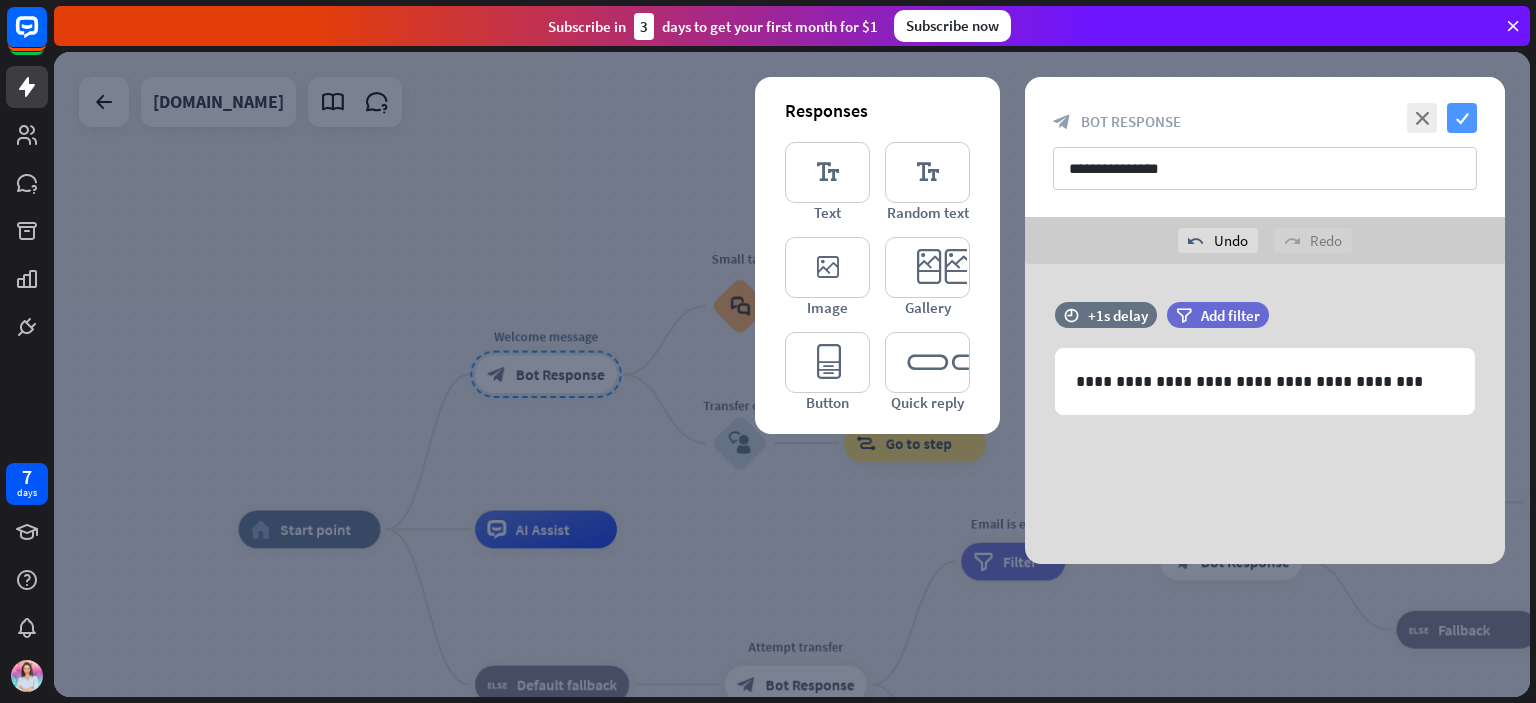 click on "check" at bounding box center [1462, 118] 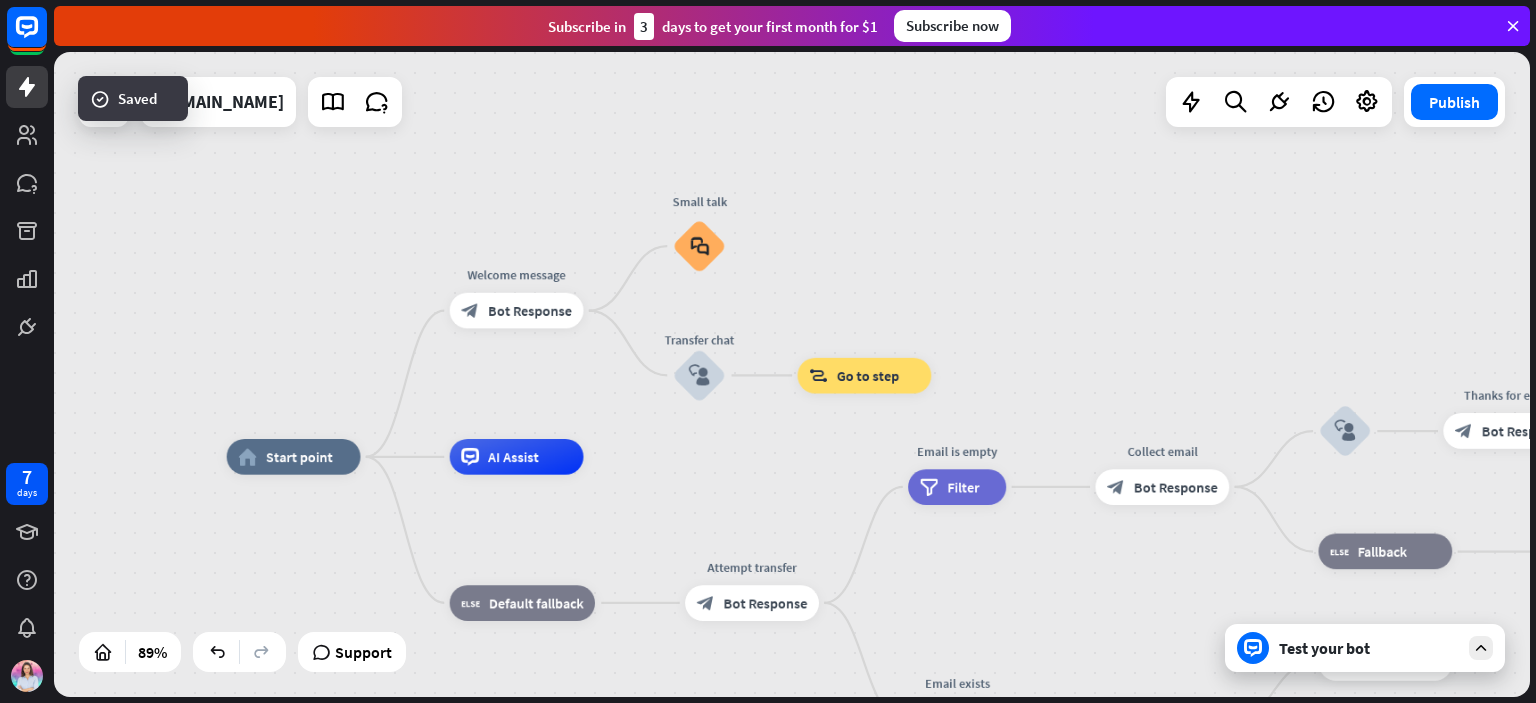 drag, startPoint x: 891, startPoint y: 294, endPoint x: 841, endPoint y: 239, distance: 74.330345 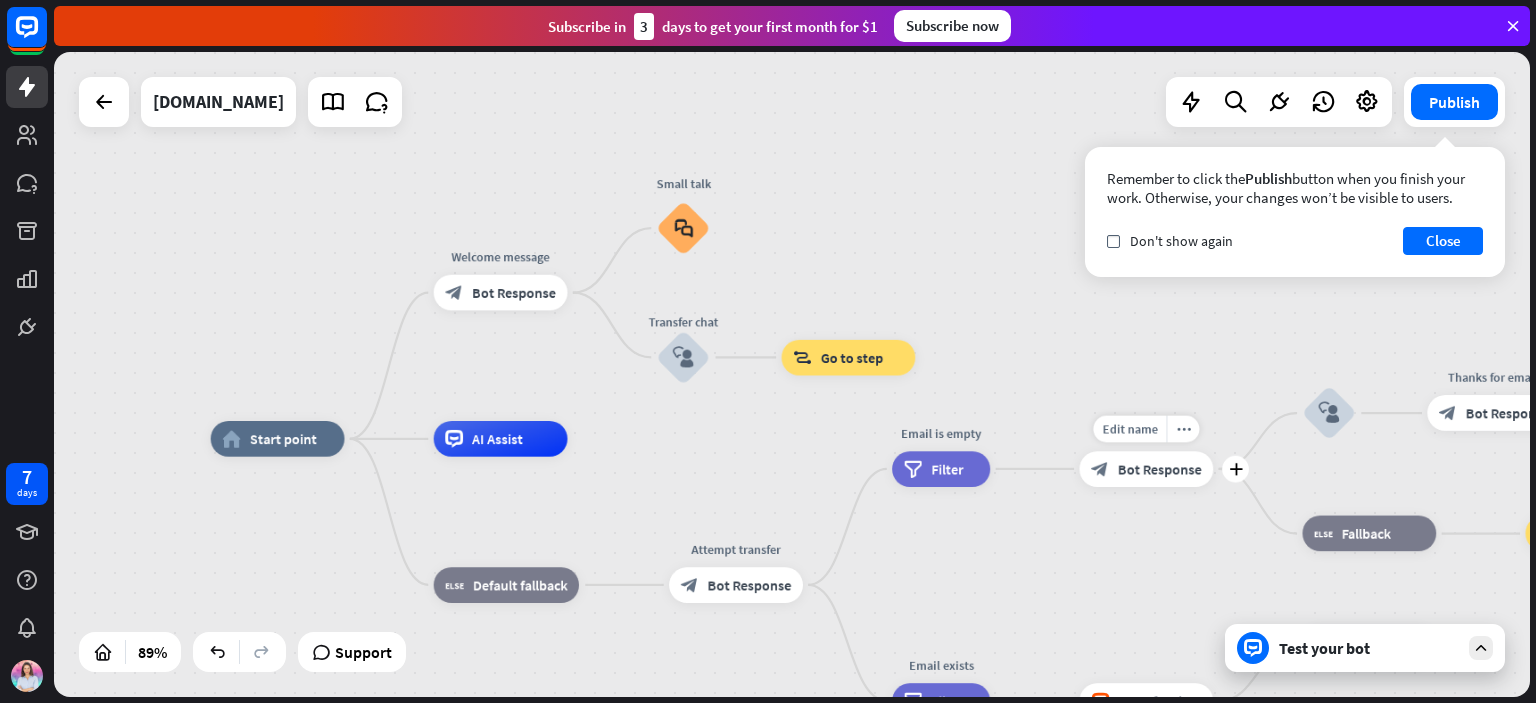 click on "block_bot_response   Bot Response" at bounding box center (1146, 469) 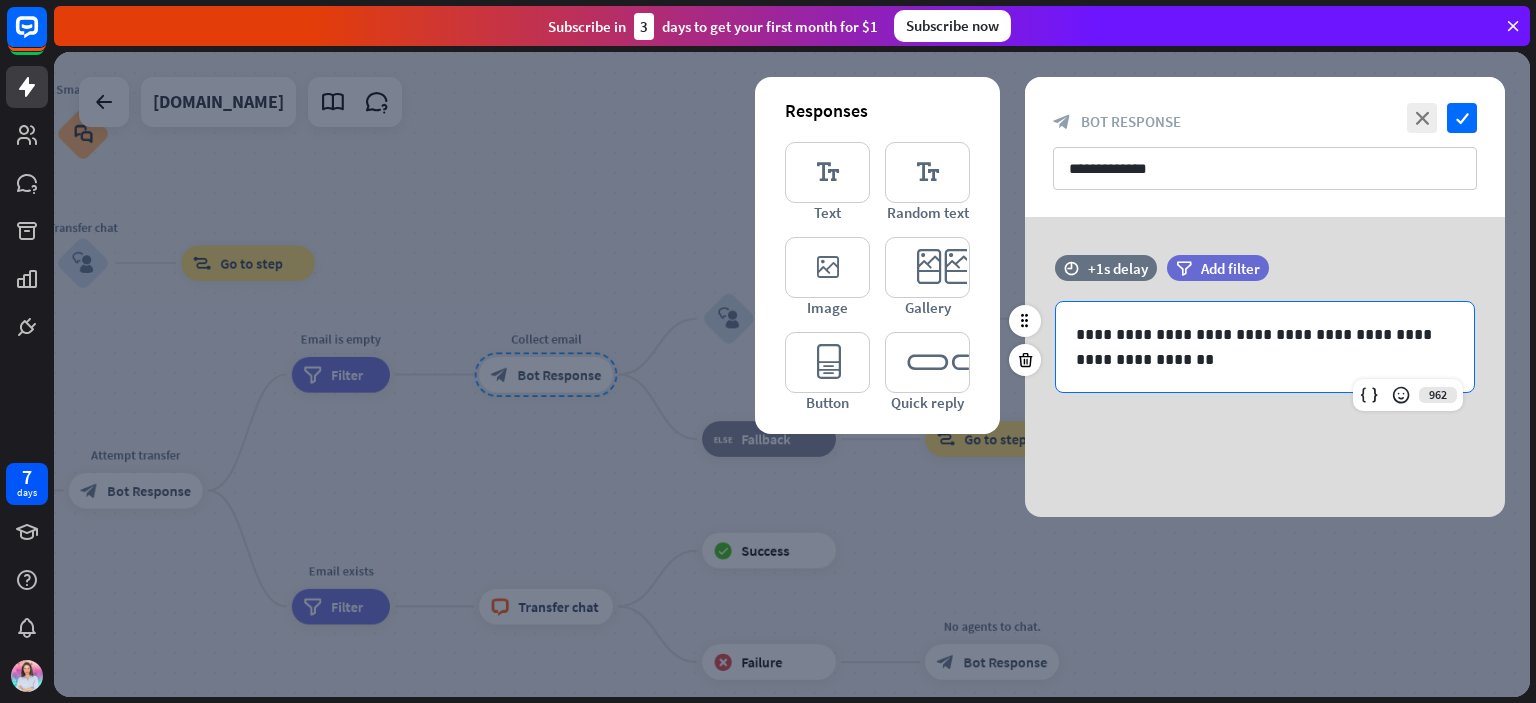 click on "**********" at bounding box center [1265, 347] 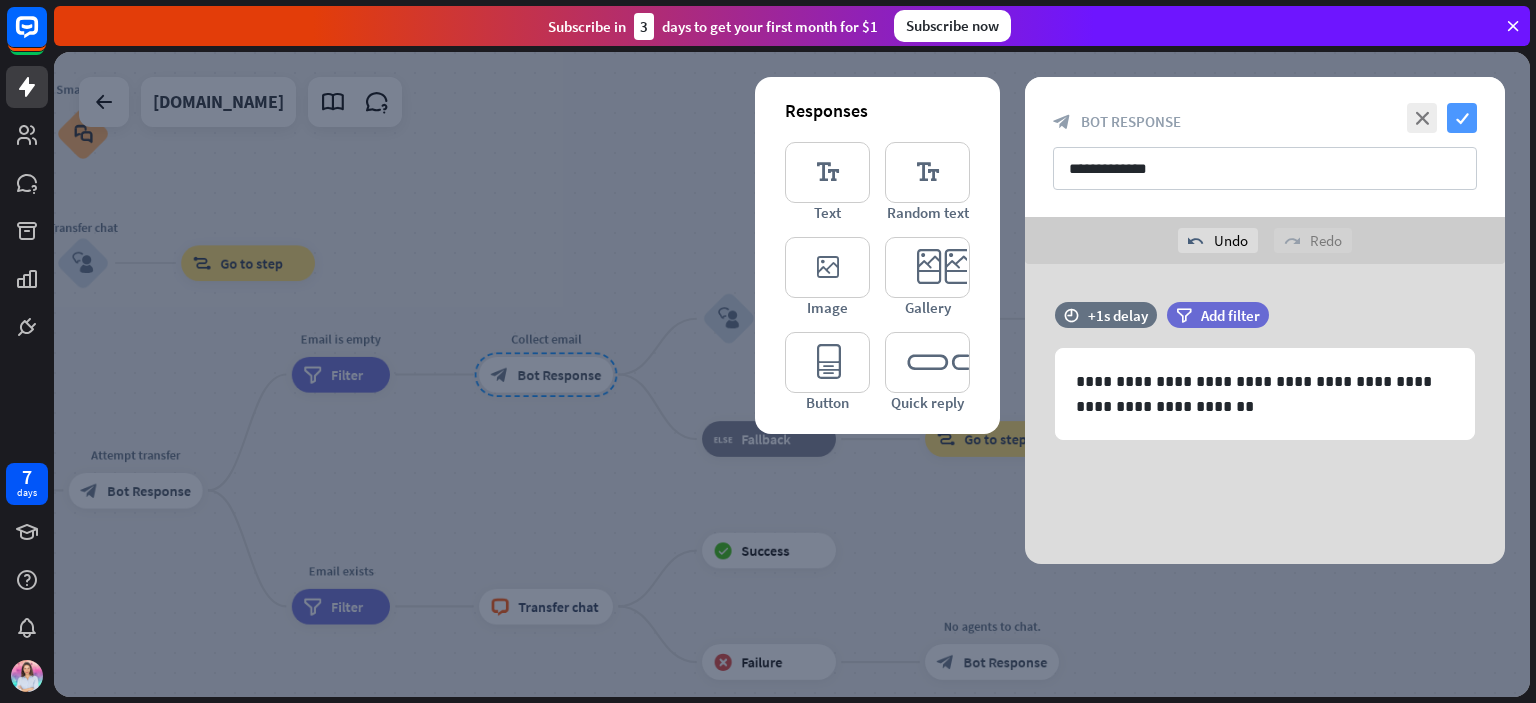 click on "check" at bounding box center [1462, 118] 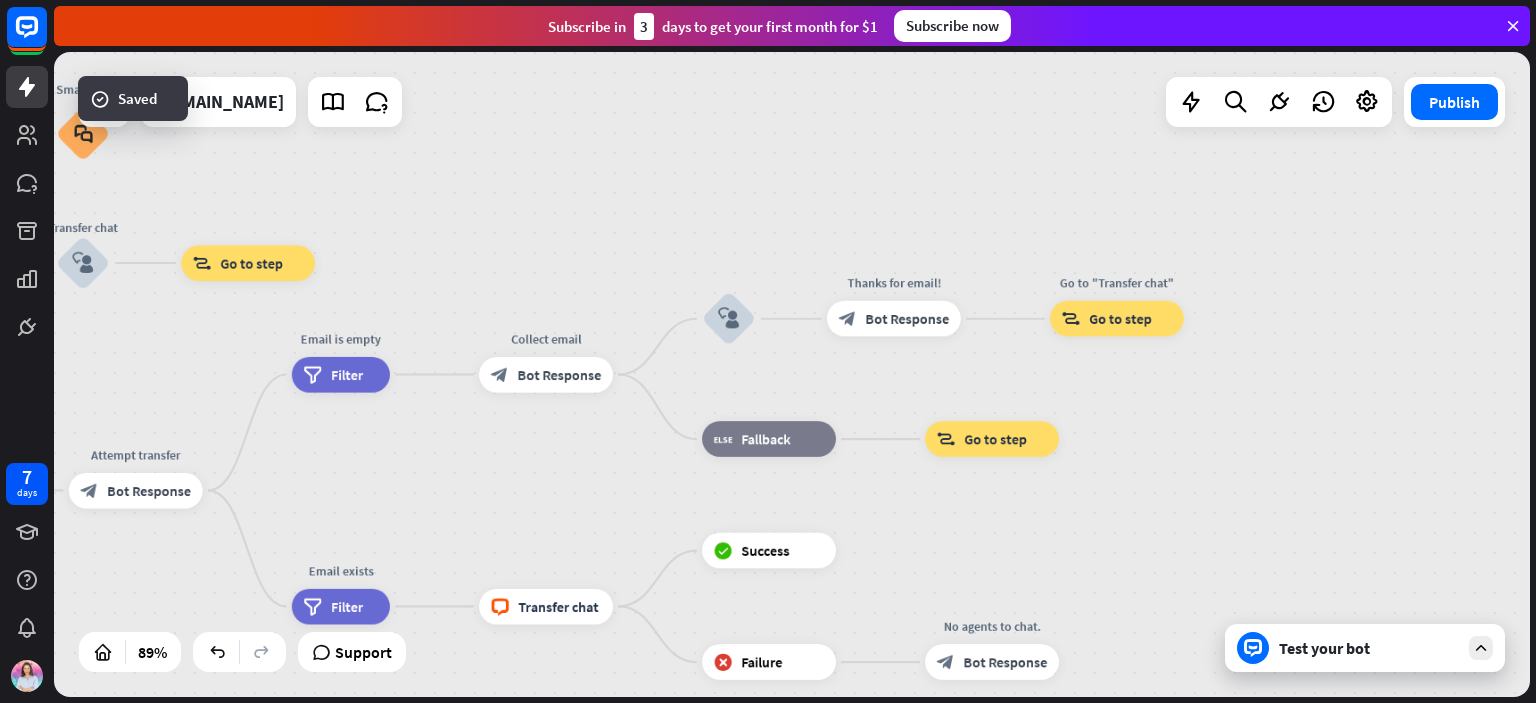 click on "home_2   Start point                 Welcome message   block_bot_response   Bot Response                 Small talk   block_faq                 Transfer chat   block_user_input                   block_goto   Go to step                     AI Assist                   block_fallback   Default fallback                 Attempt transfer   block_bot_response   Bot Response                 Email is empty   filter   Filter                 Collect email   block_bot_response   Bot Response                   block_user_input                 Thanks for email!   block_bot_response   Bot Response                 Go to "Transfer chat"   block_goto   Go to step                   block_fallback   Fallback                   block_goto   Go to step                 Email exists   filter   Filter                   block_livechat   Transfer chat                   block_success   Success                   block_failure   Failure                 No agents to chat.   block_bot_response   Bot Response" at bounding box center (792, 374) 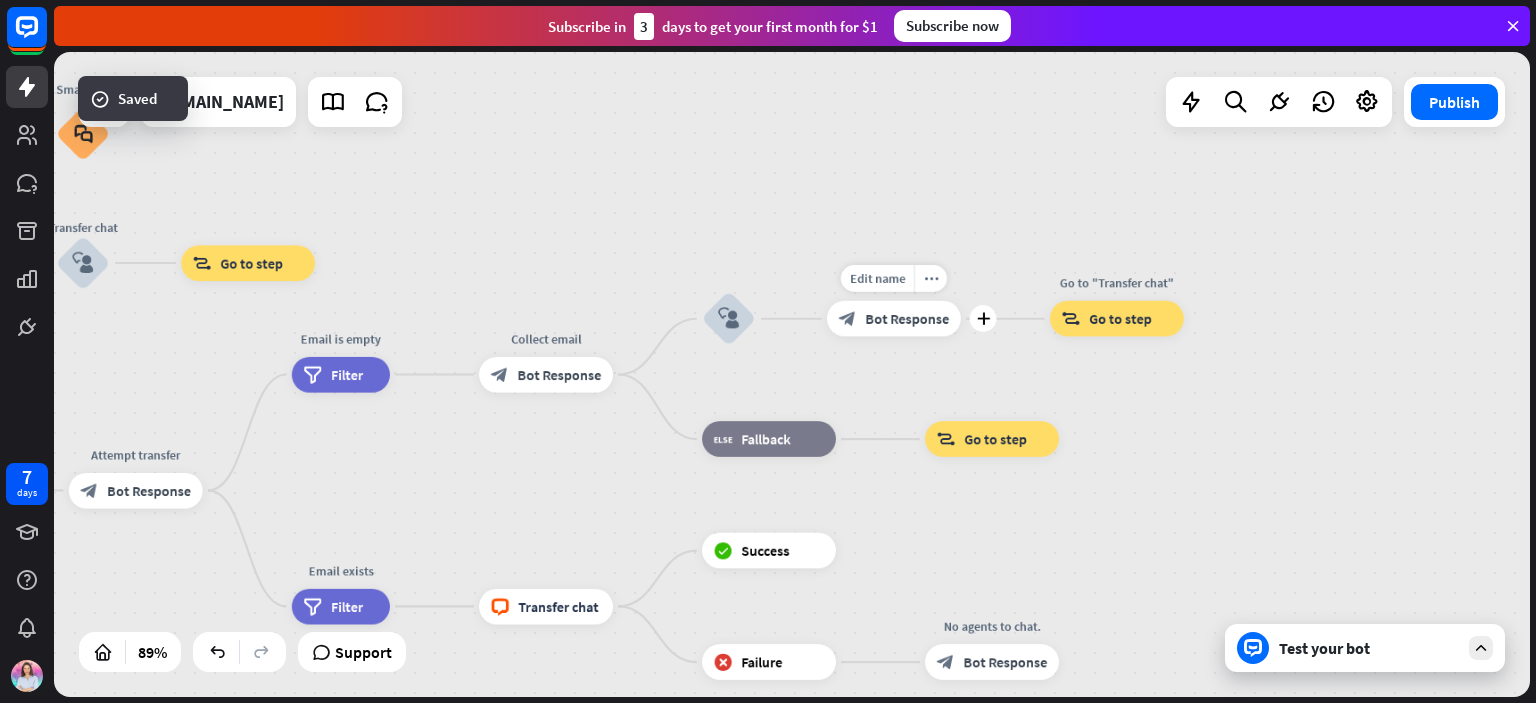 click on "block_bot_response   Bot Response" at bounding box center [894, 319] 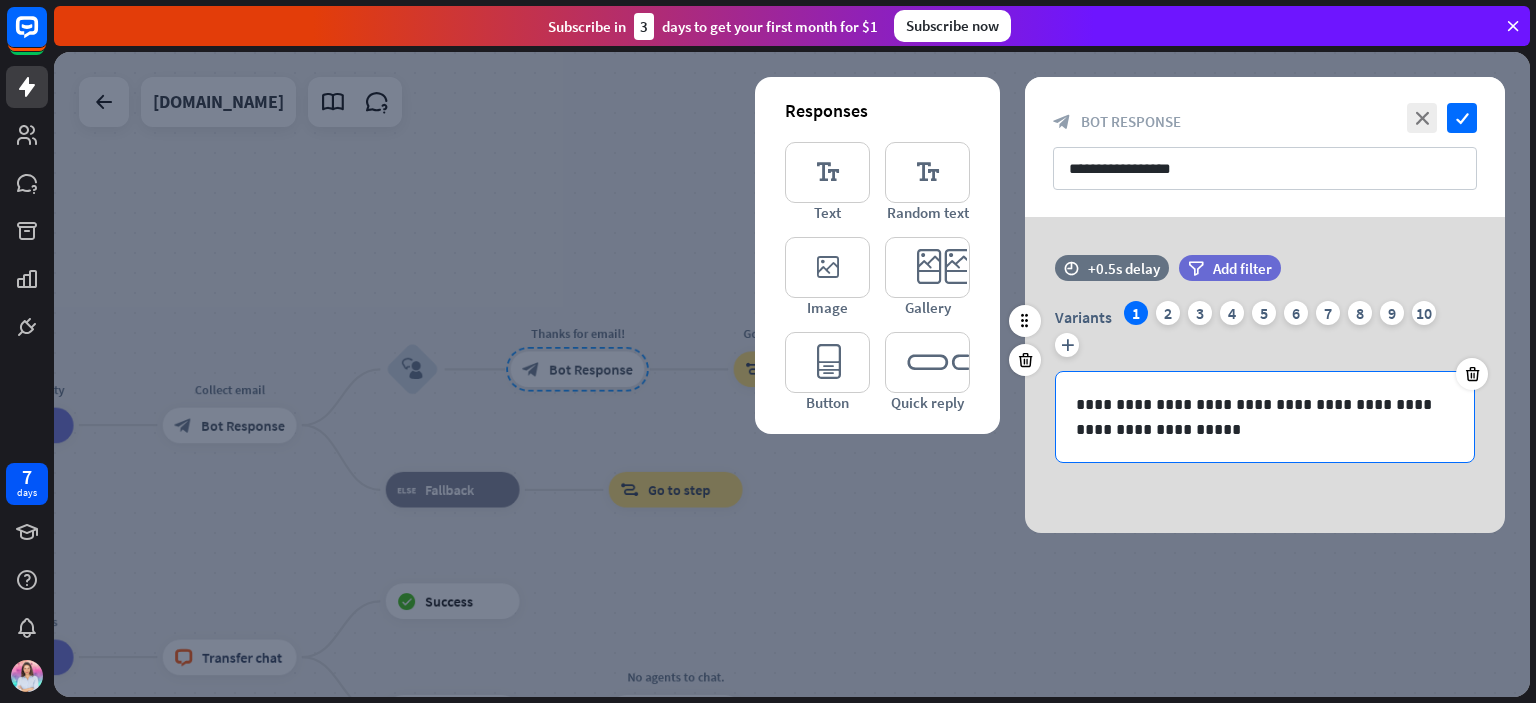 click on "**********" at bounding box center (1265, 417) 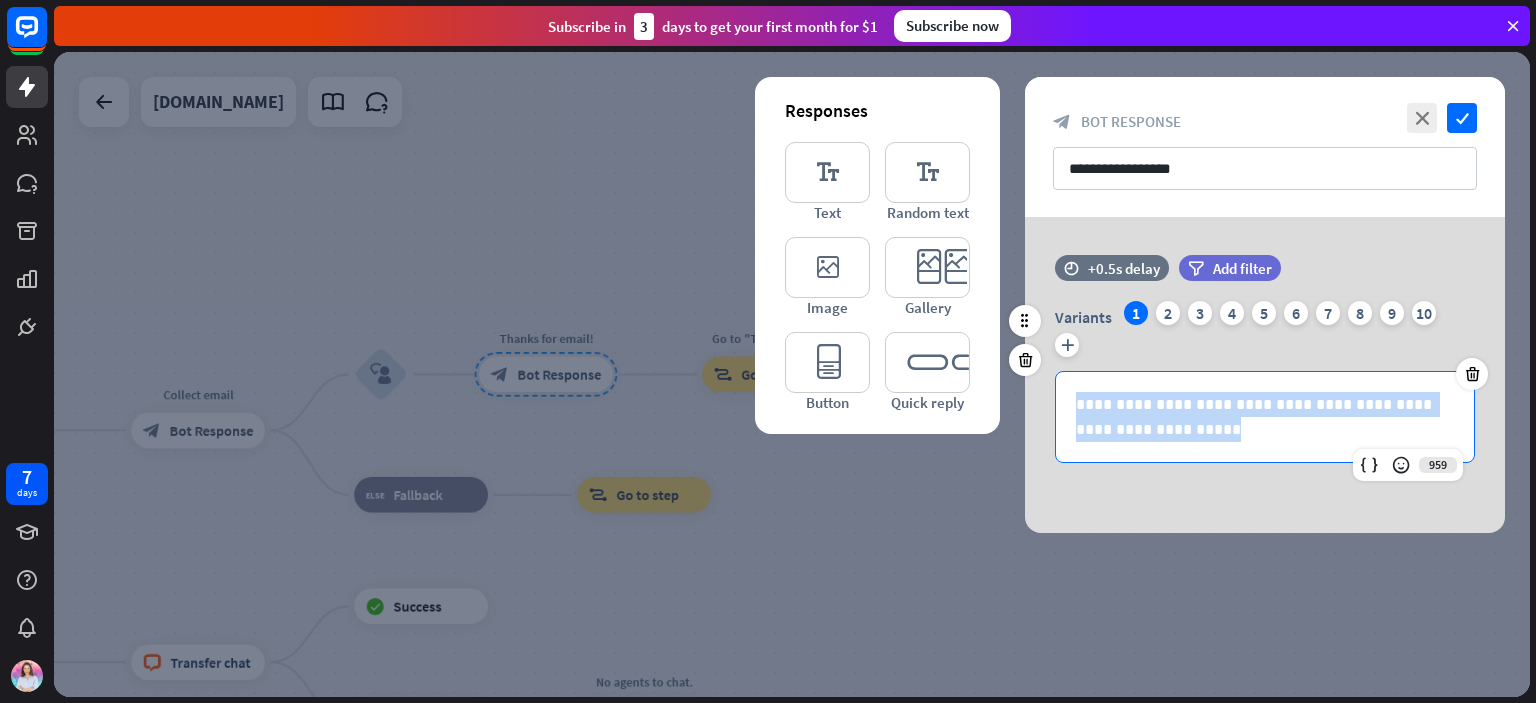 click on "**********" at bounding box center [1265, 417] 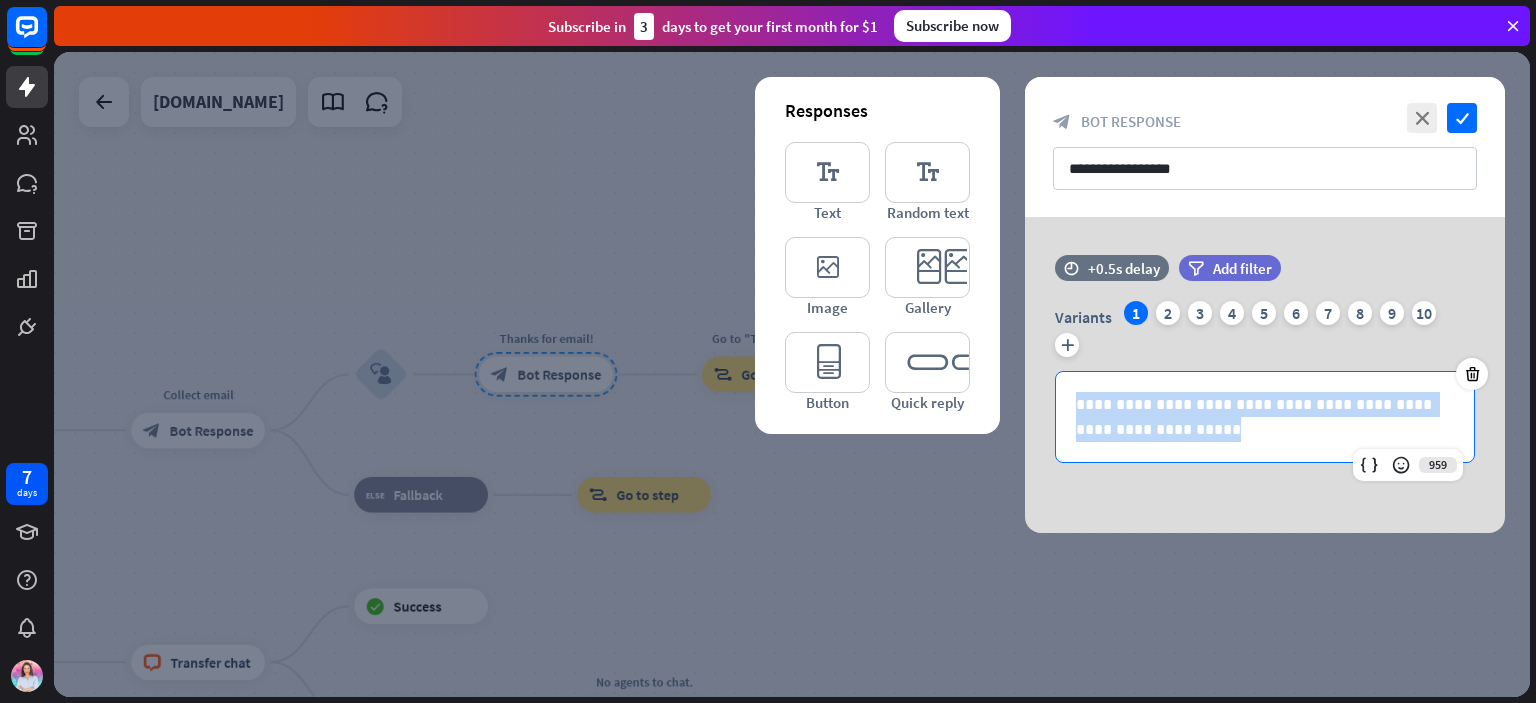 copy on "**********" 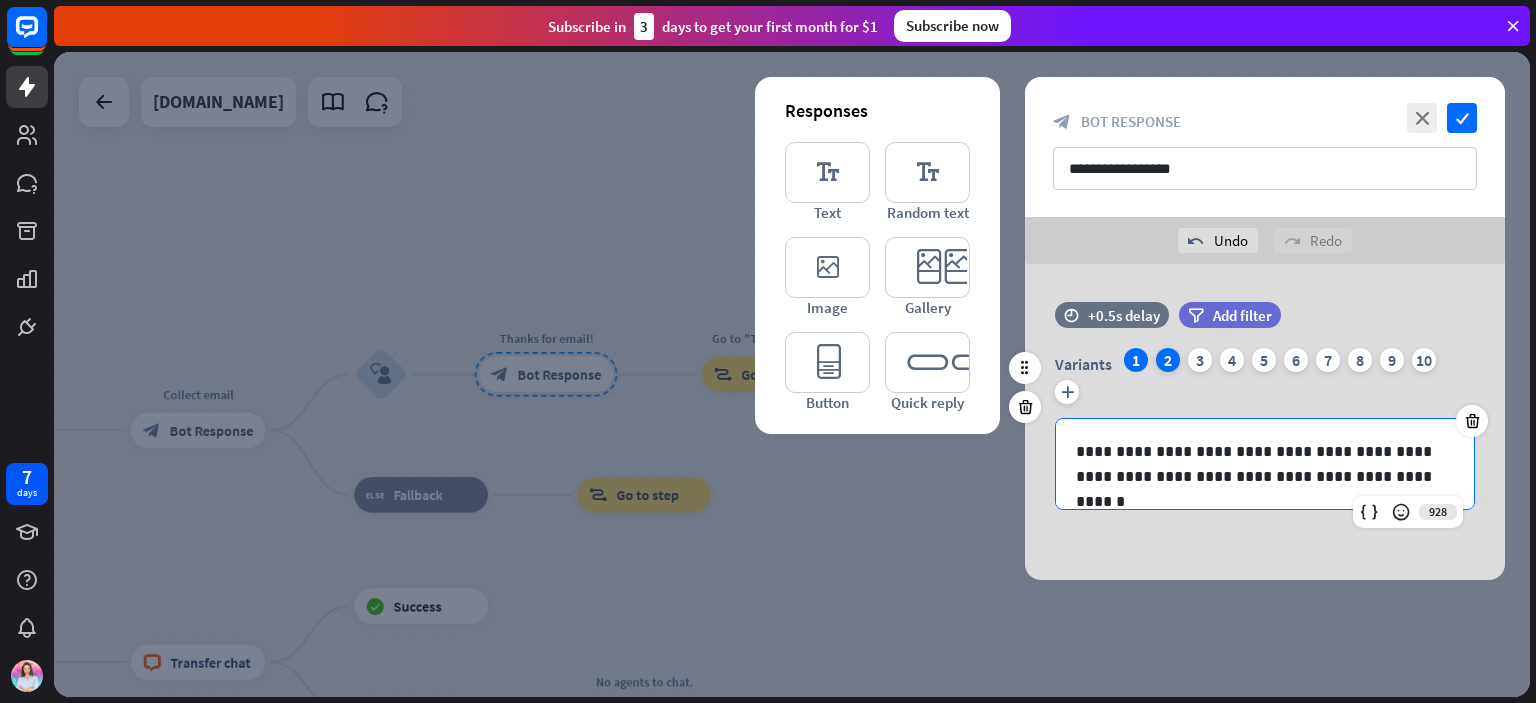 click on "2" at bounding box center (1168, 360) 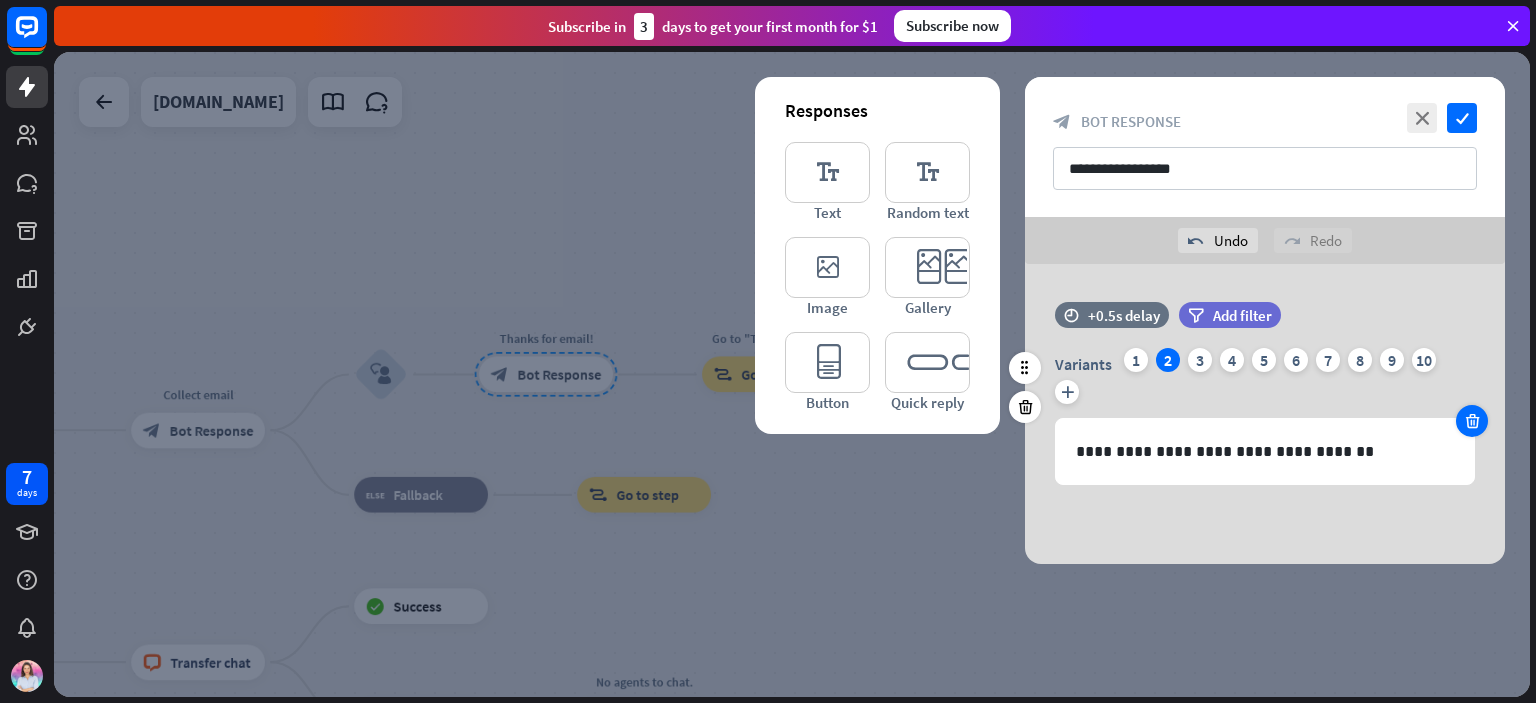 click at bounding box center [1472, 421] 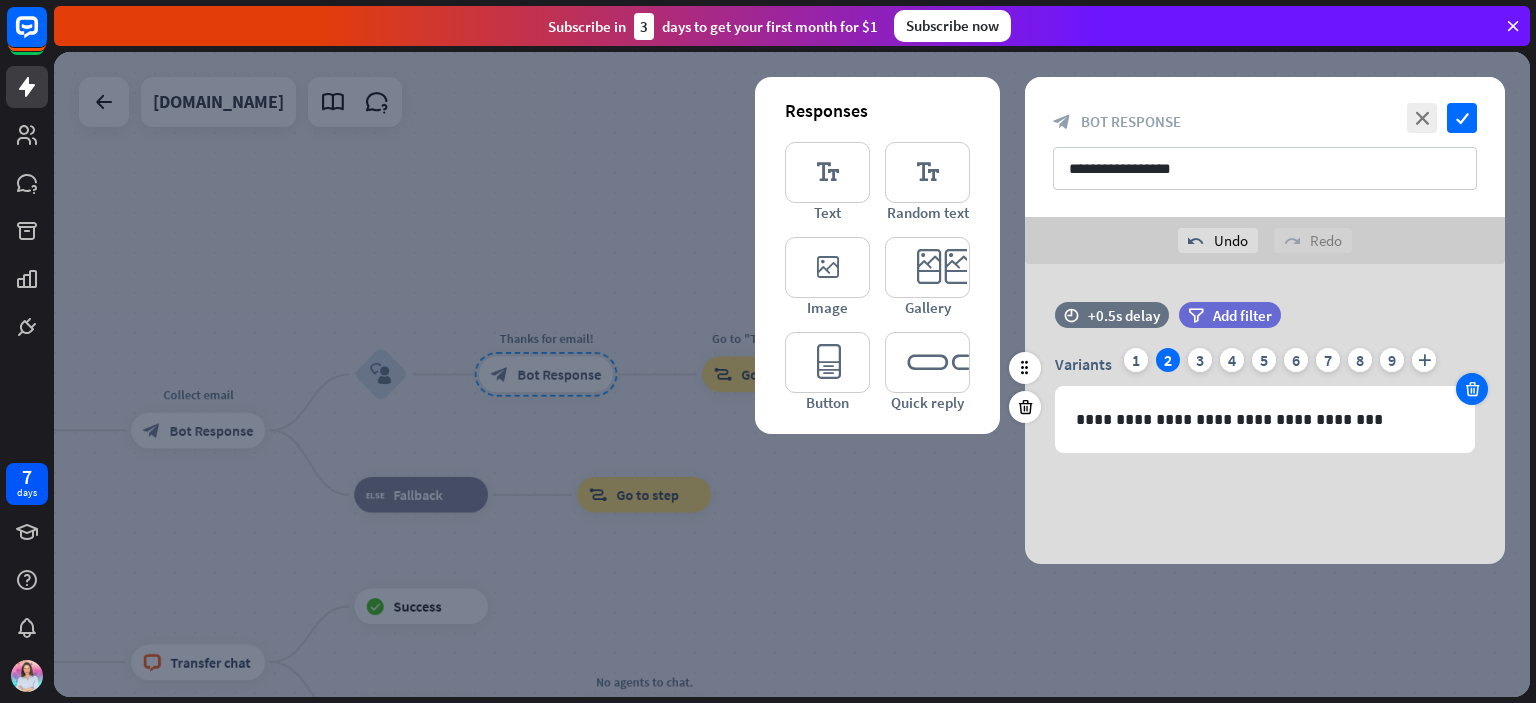 click on "**********" at bounding box center (1265, 419) 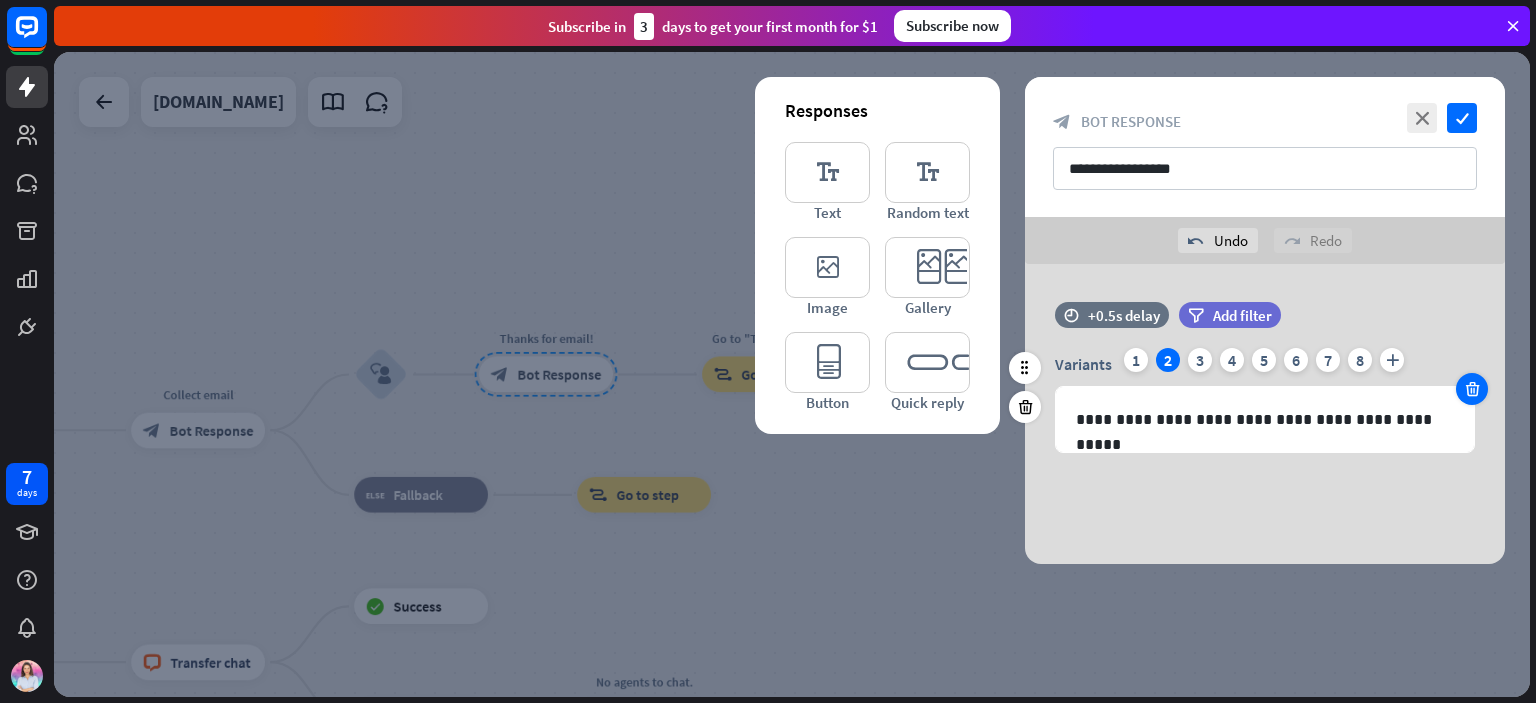 click at bounding box center [1472, 389] 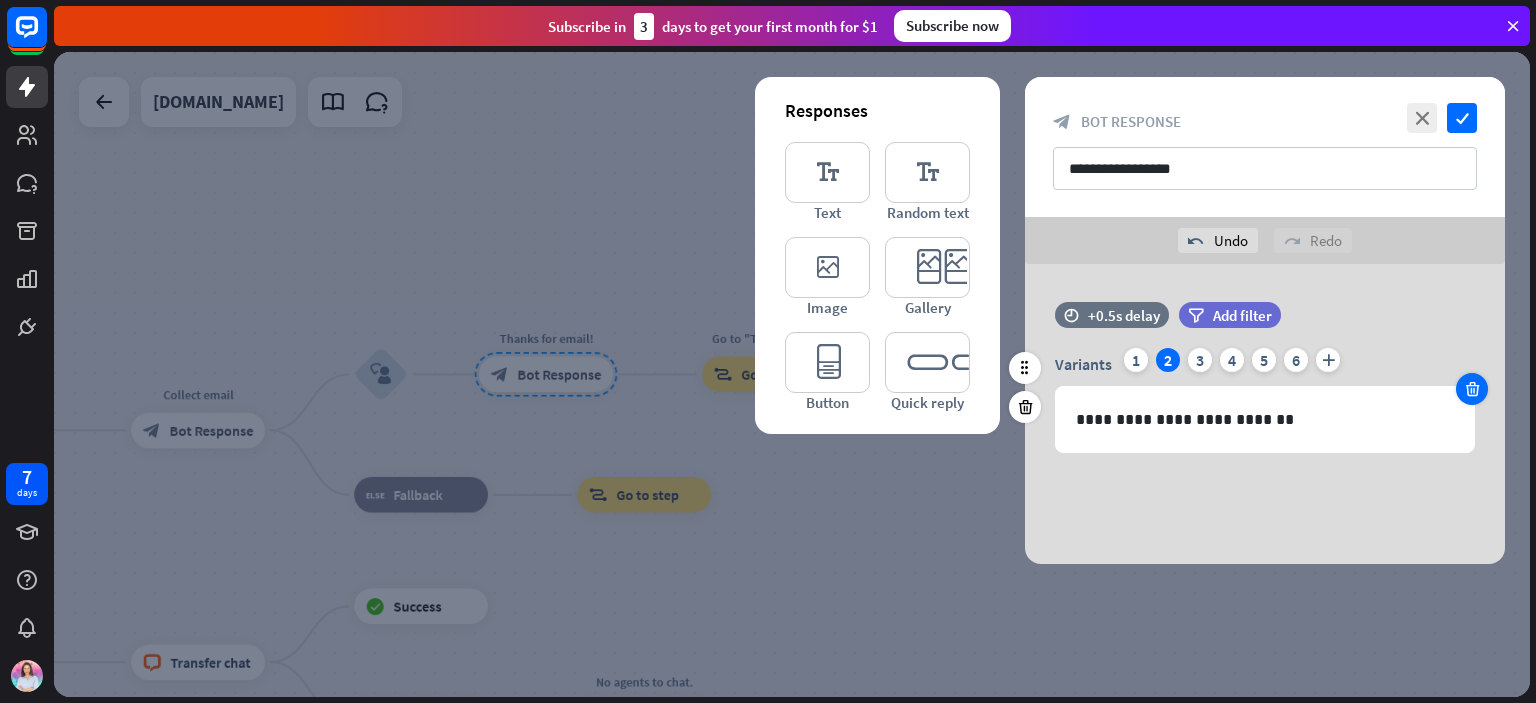 click at bounding box center (1472, 389) 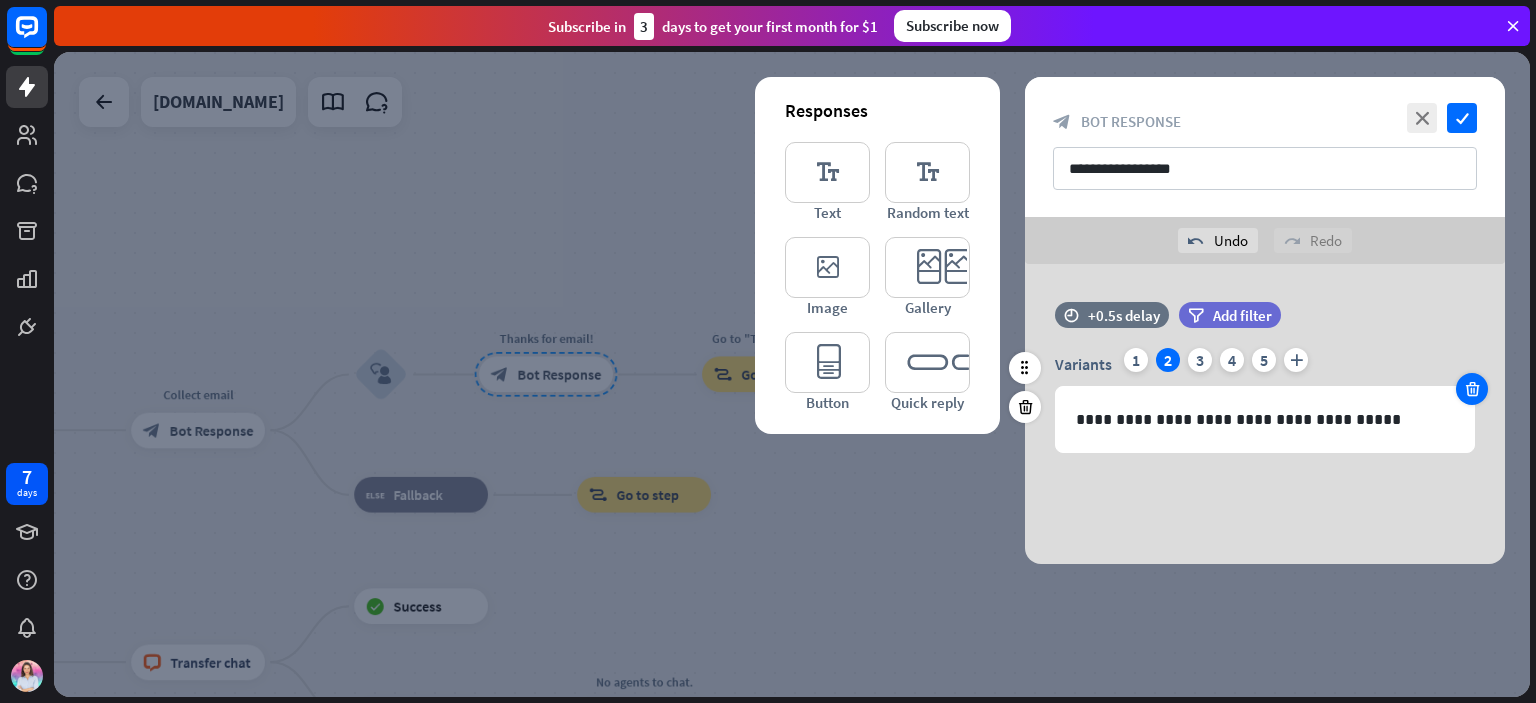 click at bounding box center [1472, 389] 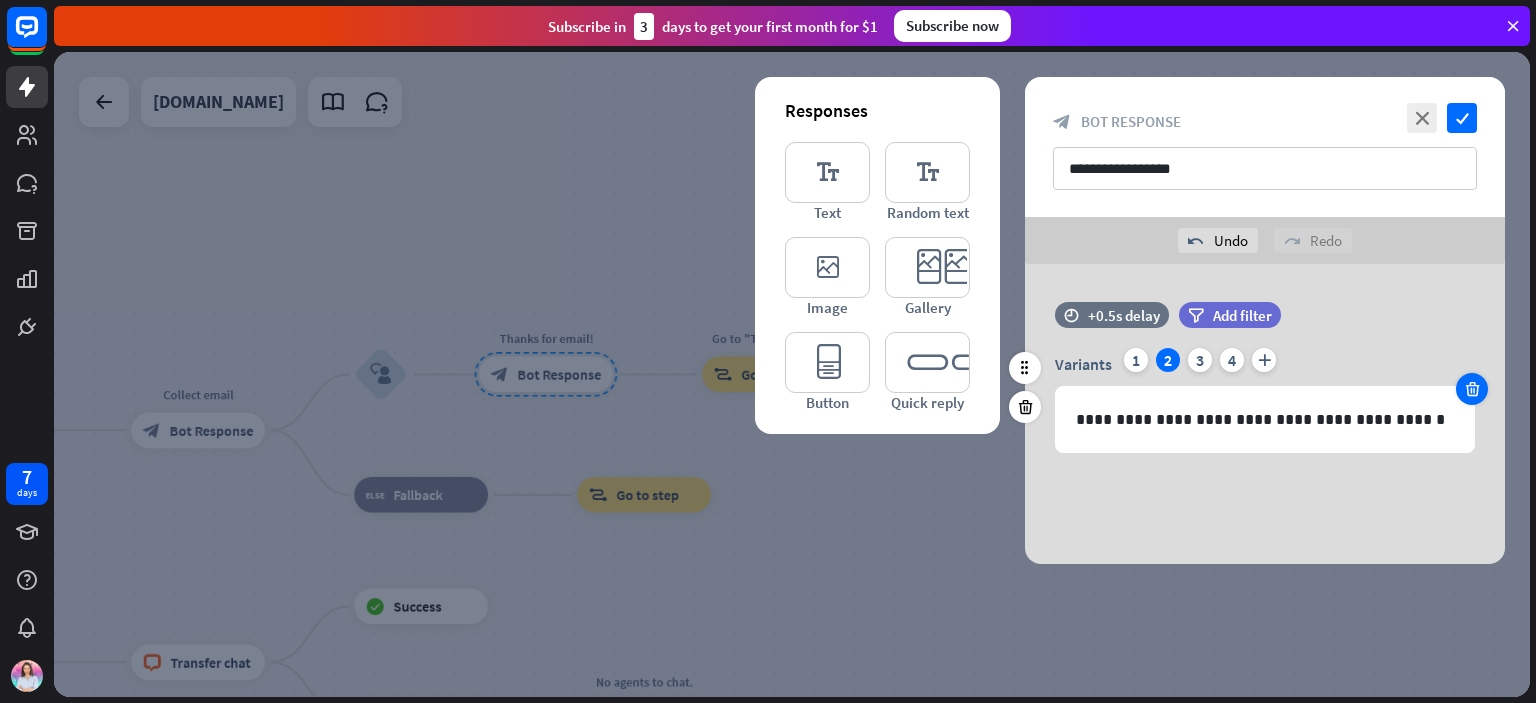 click at bounding box center (1472, 389) 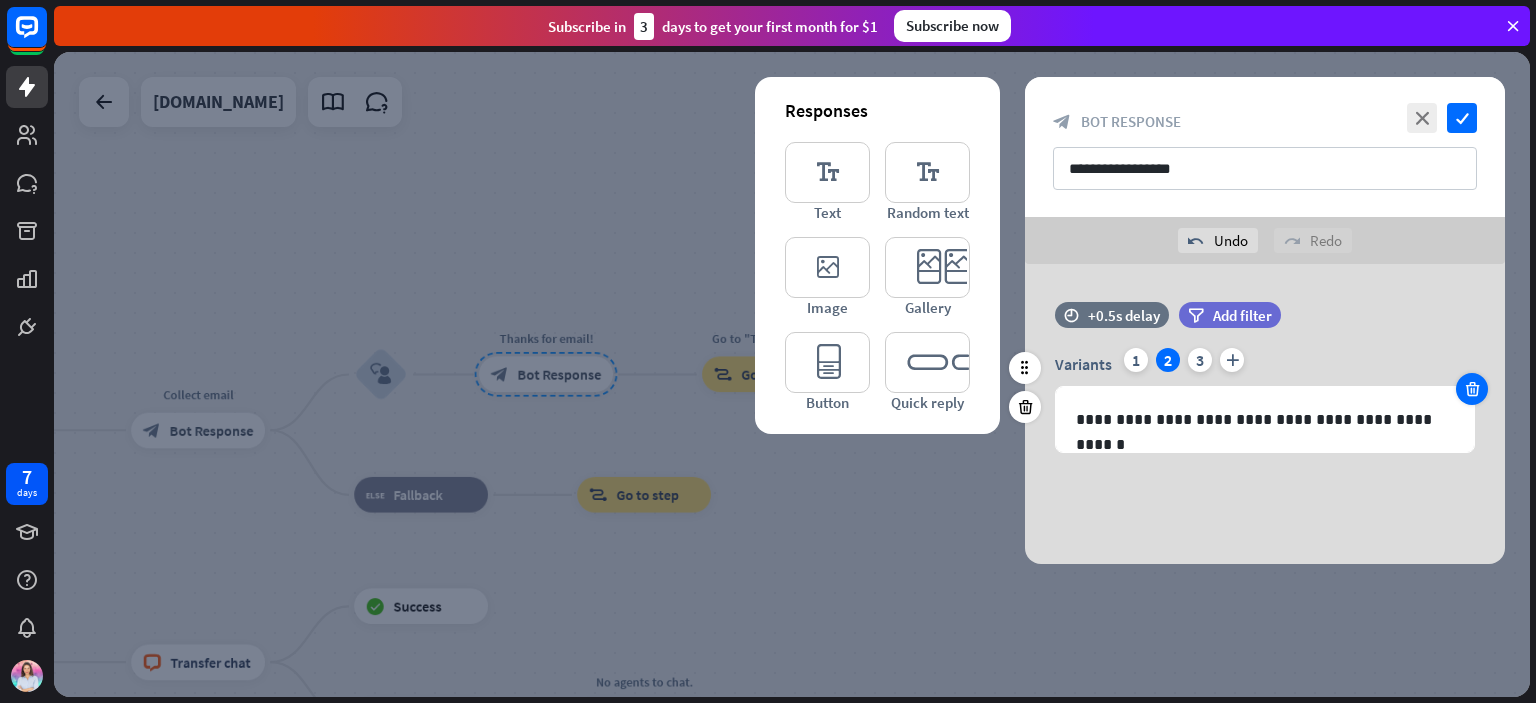 click at bounding box center (1472, 389) 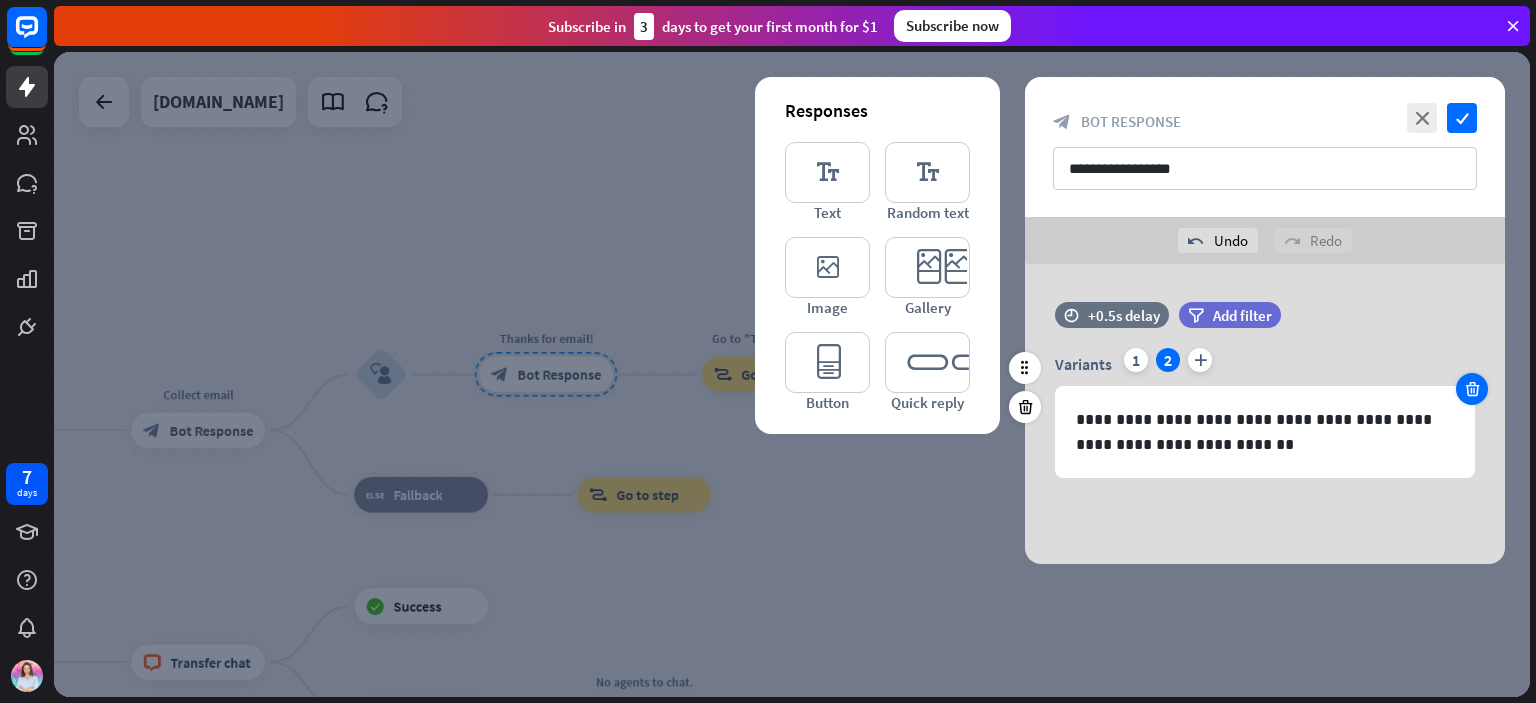 click at bounding box center (1472, 389) 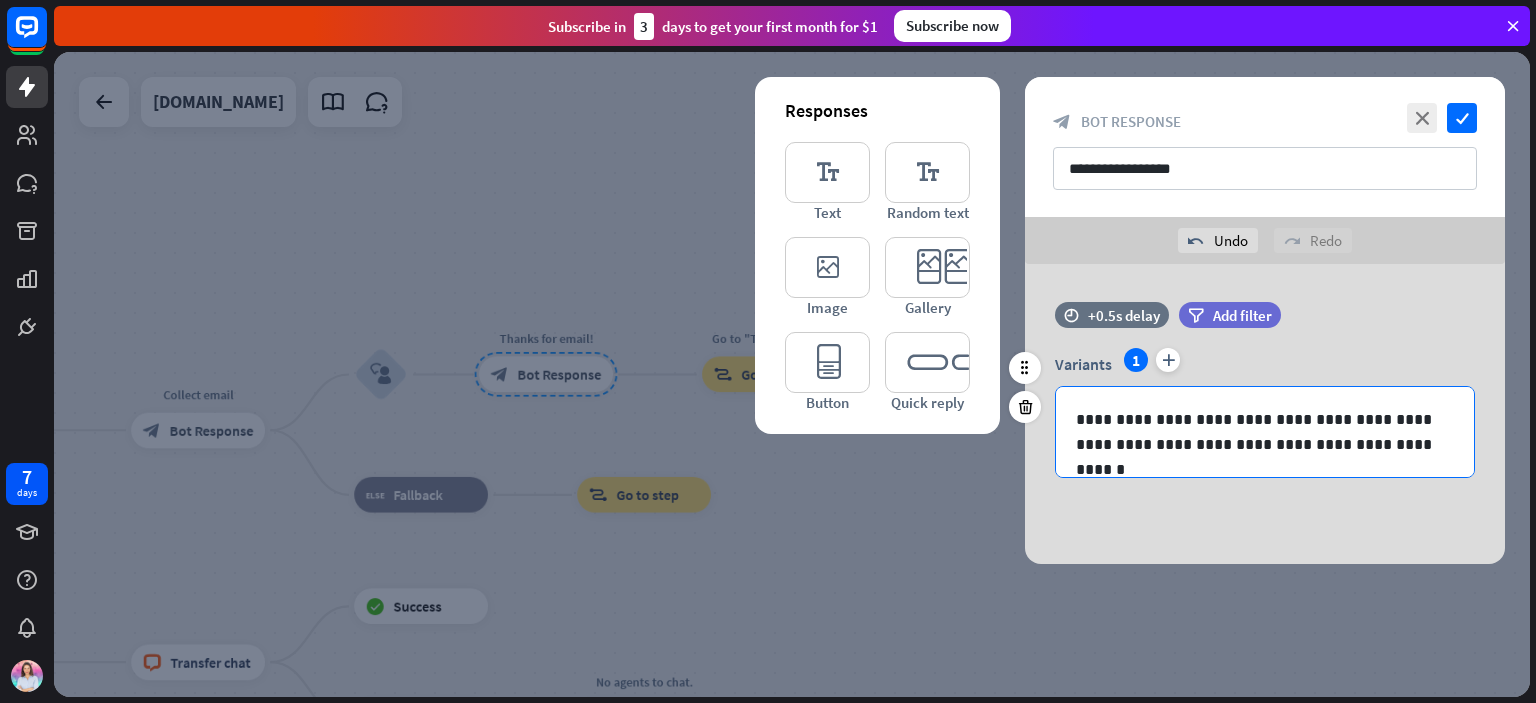 click on "**********" at bounding box center (1265, 432) 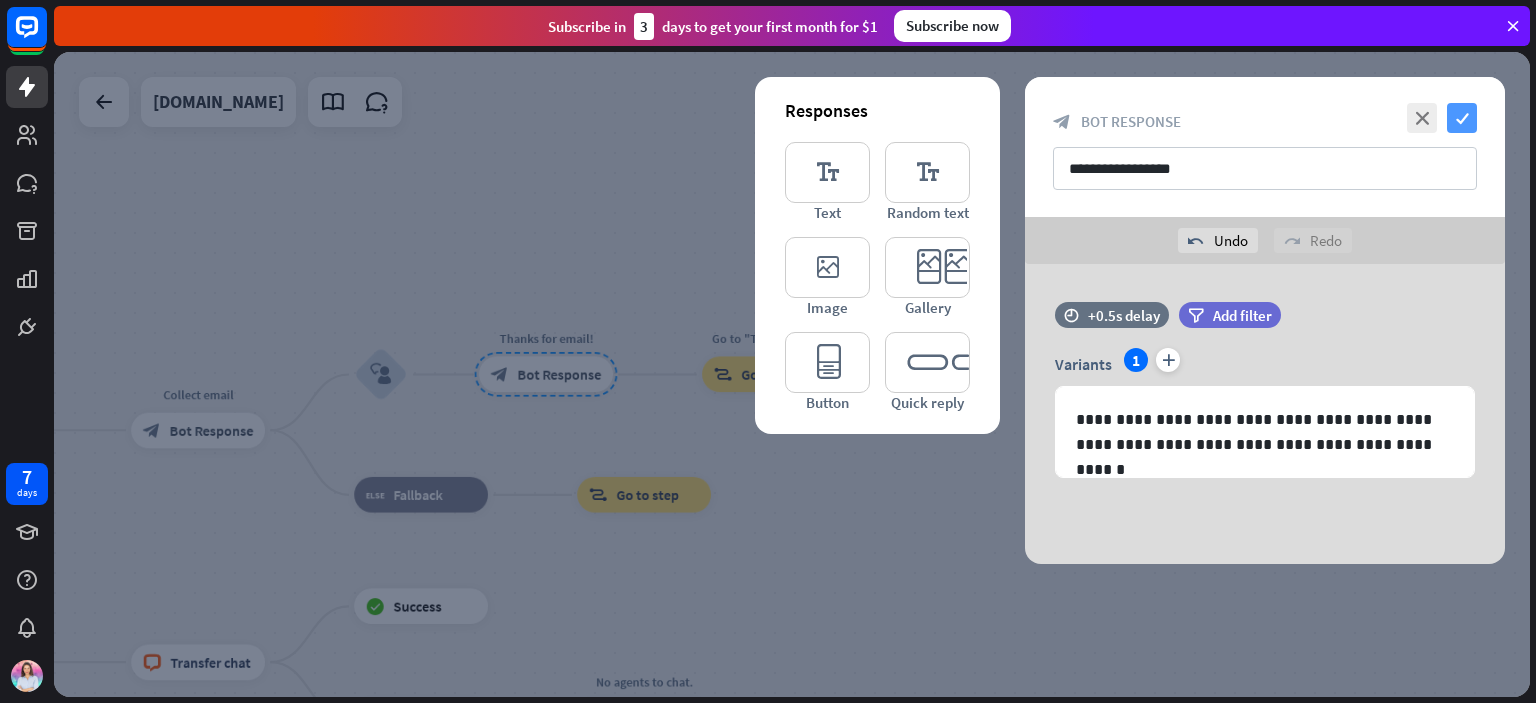 click on "check" at bounding box center [1462, 118] 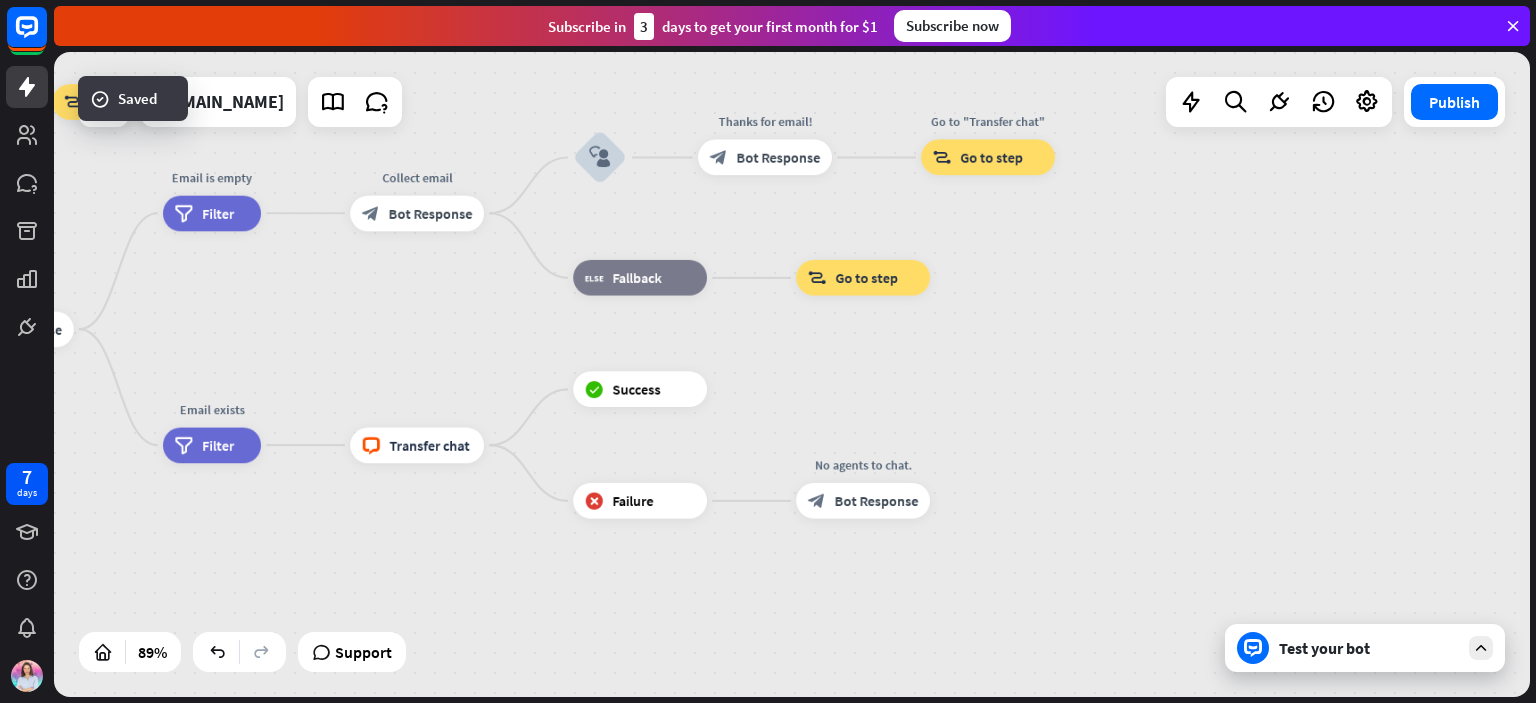 drag, startPoint x: 924, startPoint y: 458, endPoint x: 1029, endPoint y: 348, distance: 152.06906 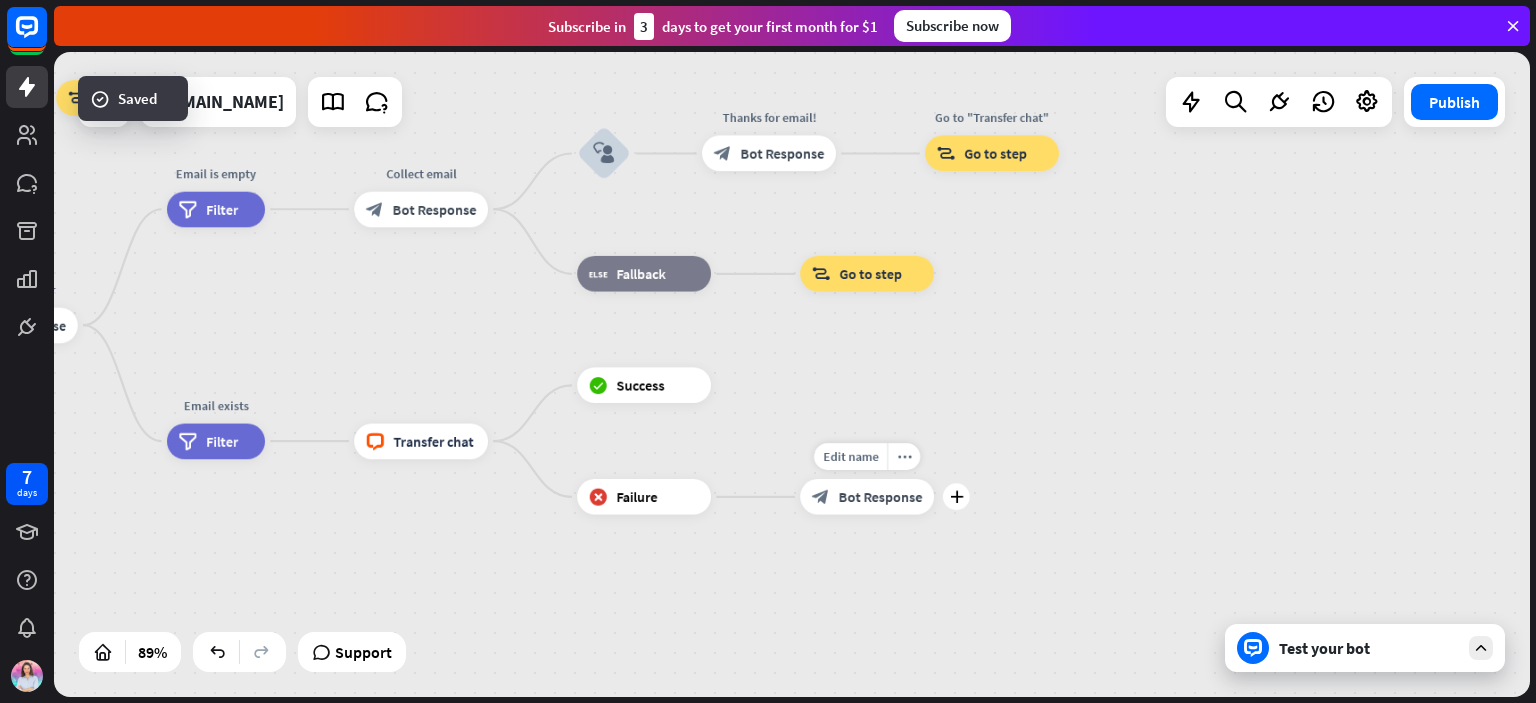 click on "Bot Response" at bounding box center [881, 497] 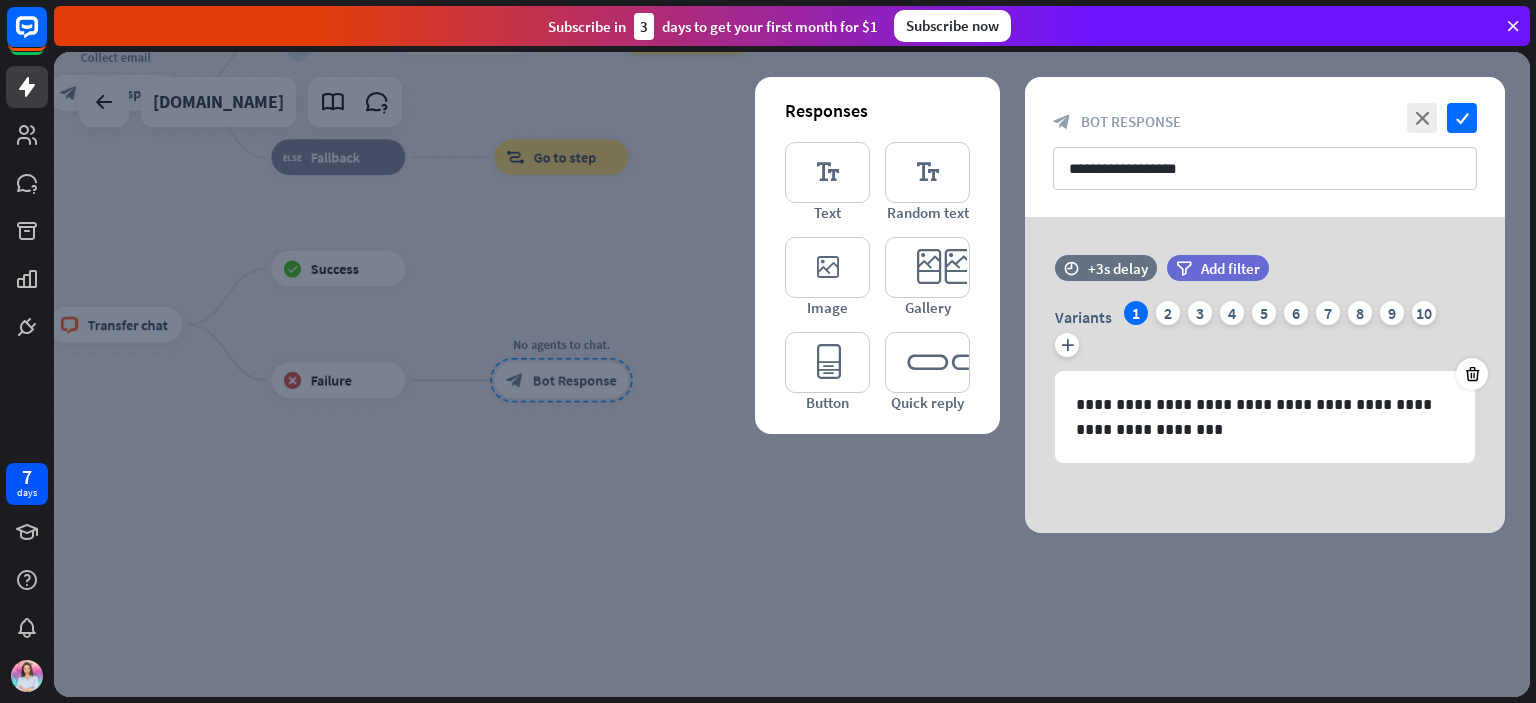 click on "**********" at bounding box center (1265, 417) 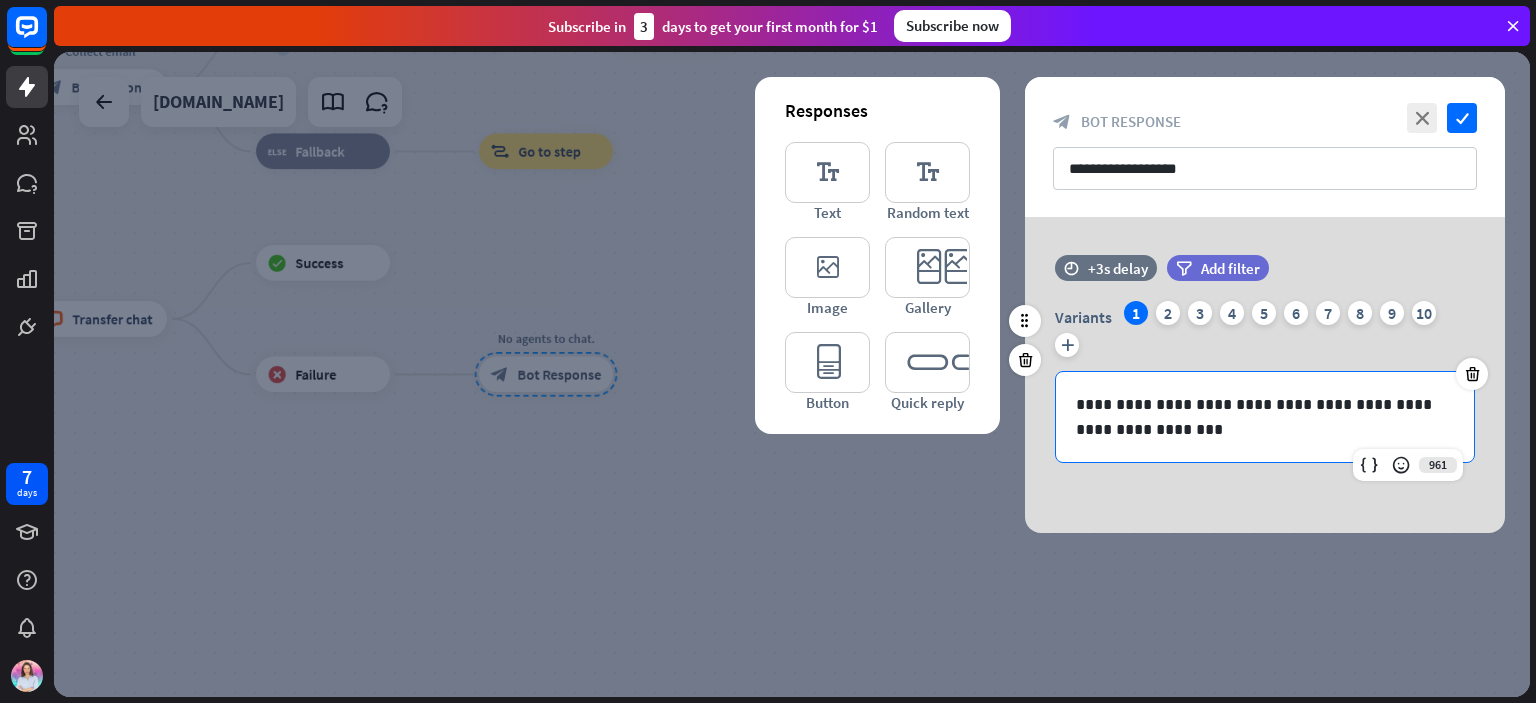 click on "**********" at bounding box center [1265, 417] 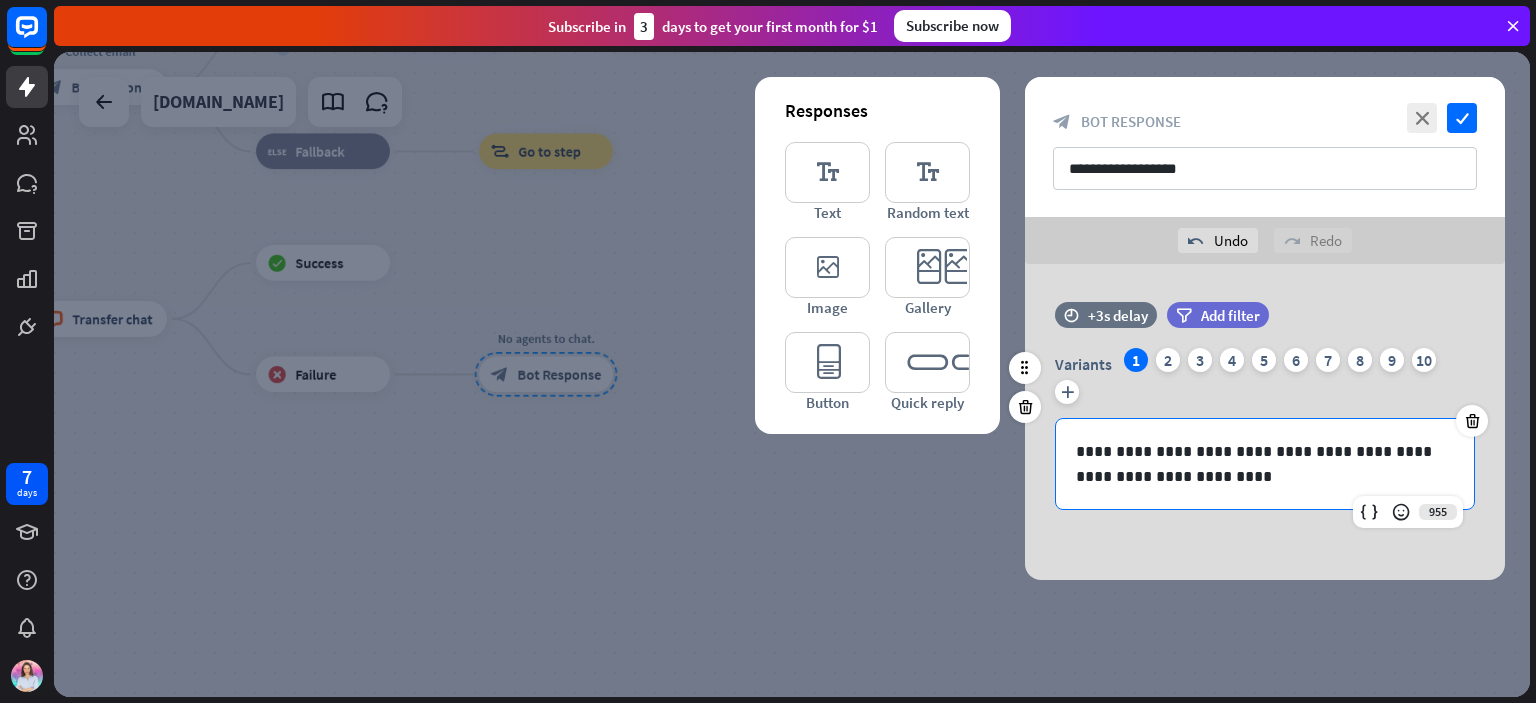 click on "**********" at bounding box center (1265, 464) 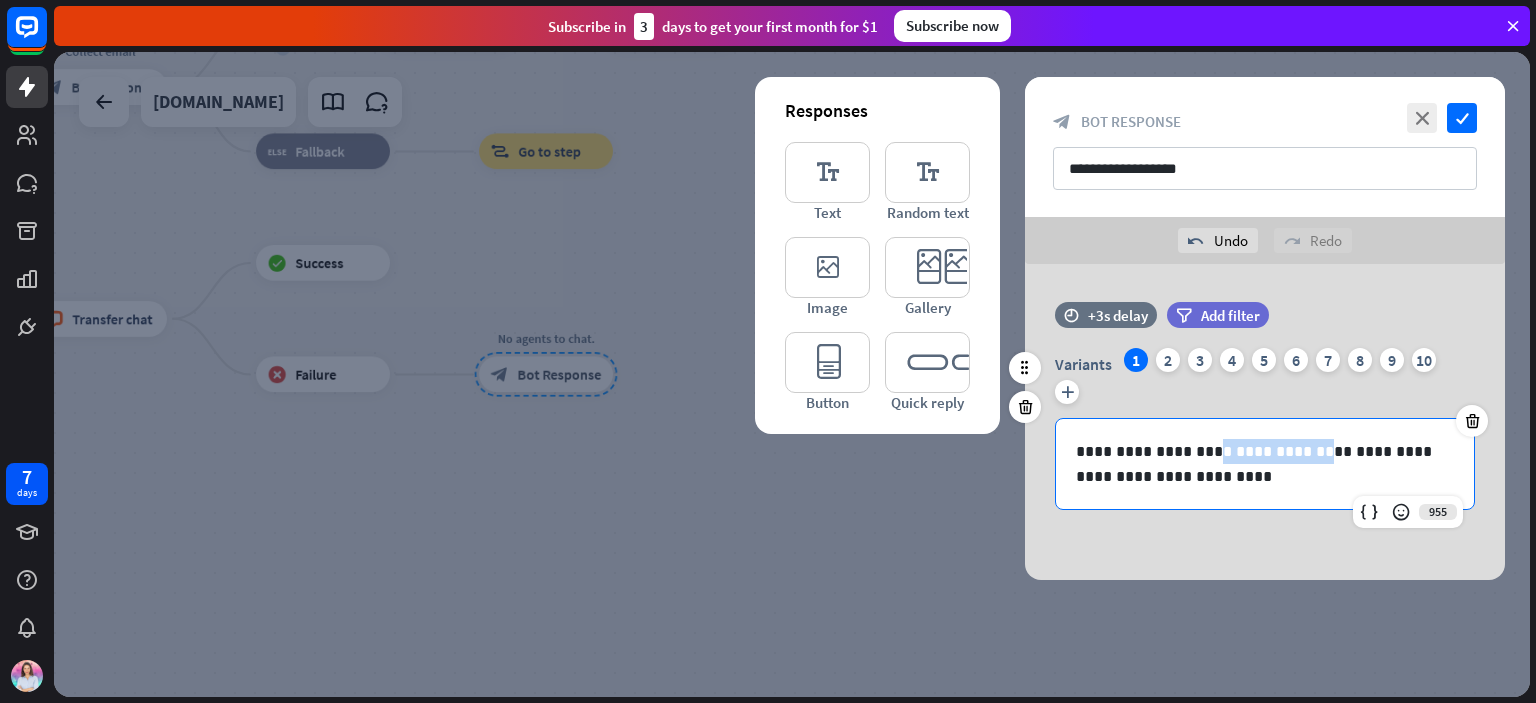 click on "**********" at bounding box center [1265, 464] 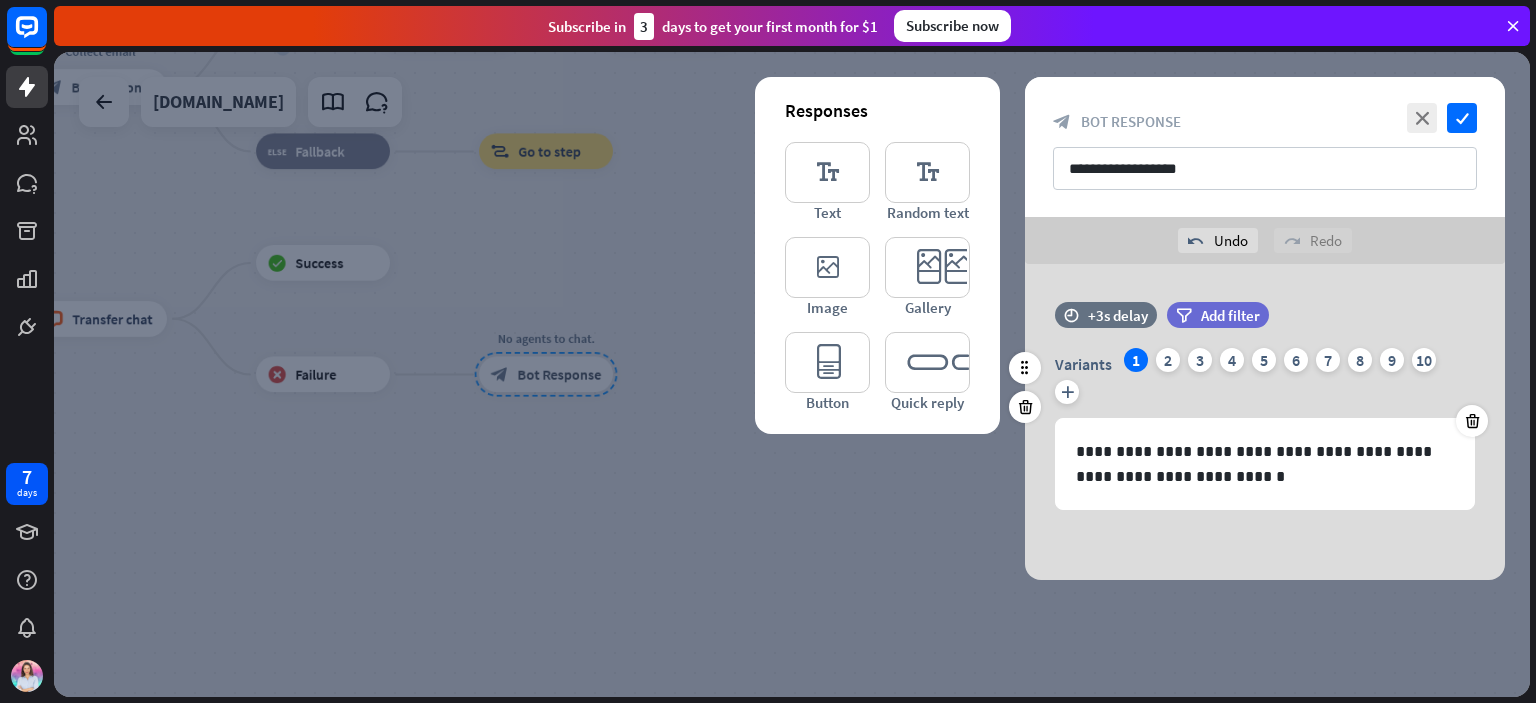 click on "Variants
1
2
3
4
5
6
7
8
9
10
plus" at bounding box center [1265, 380] 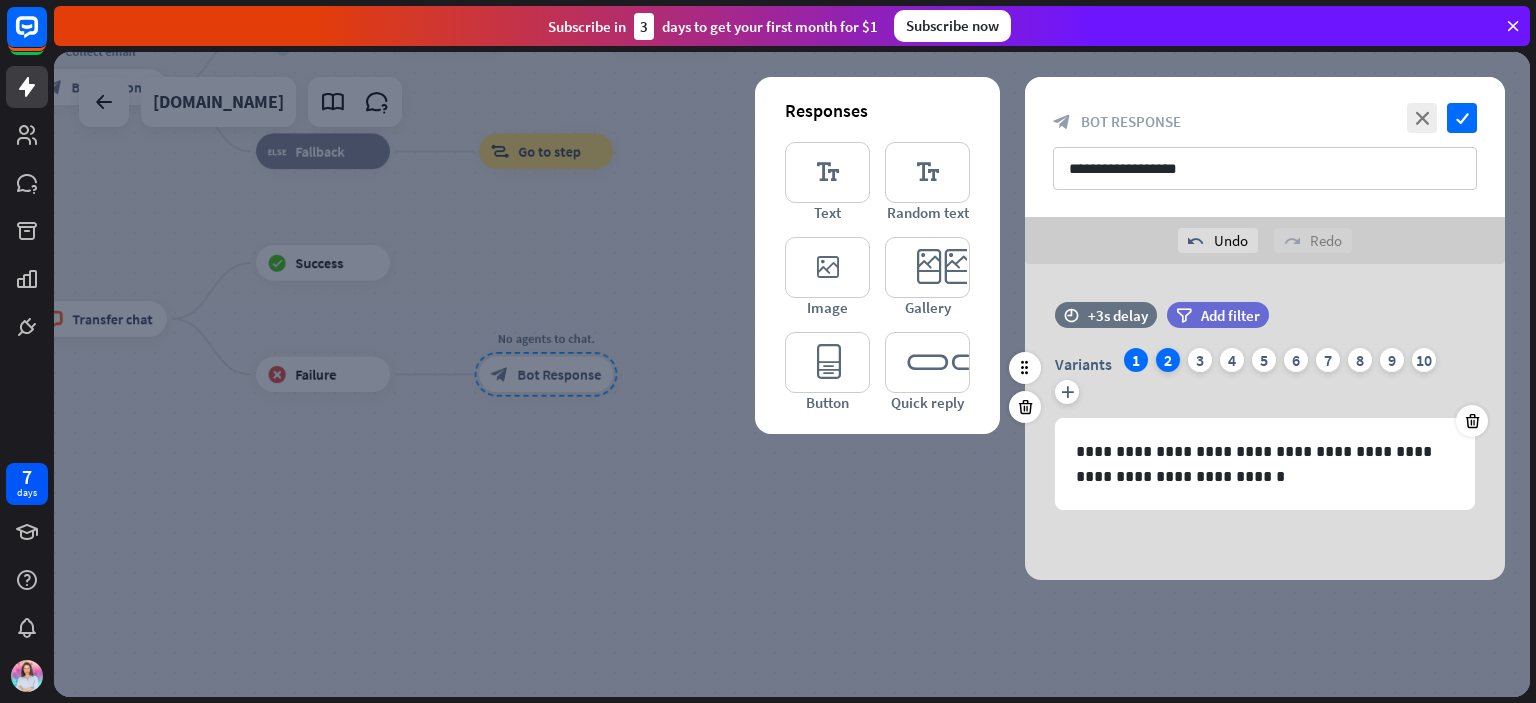 click on "2" at bounding box center (1168, 360) 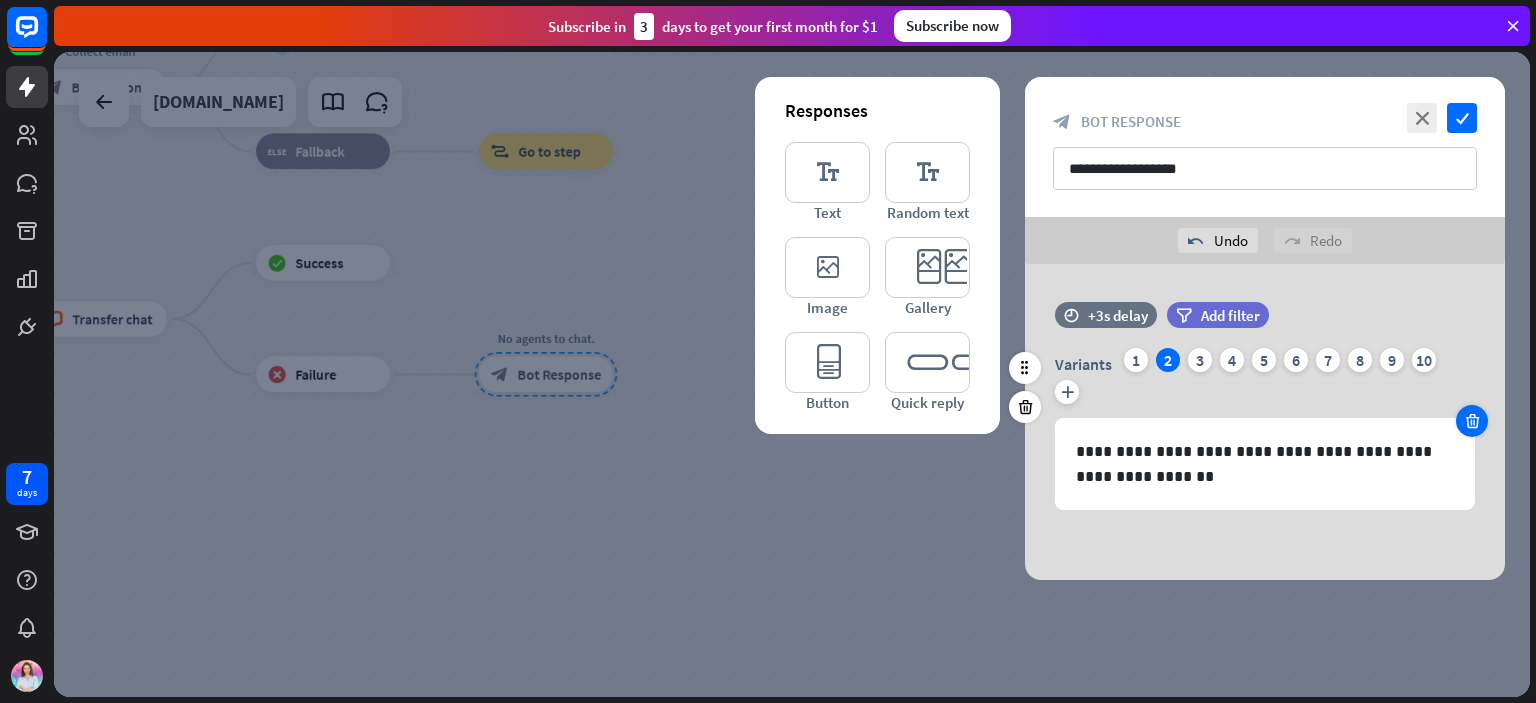 click at bounding box center [1472, 421] 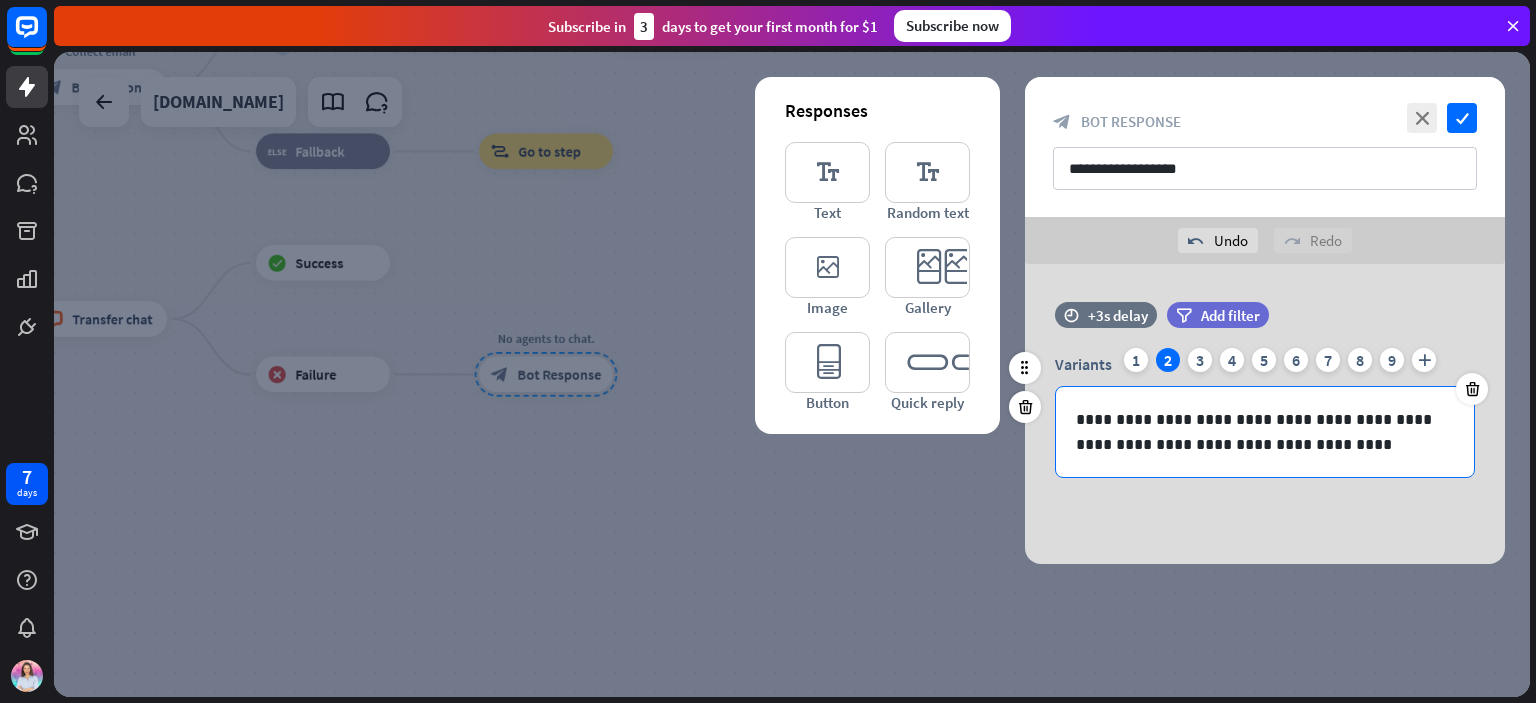 click on "**********" at bounding box center [1265, 432] 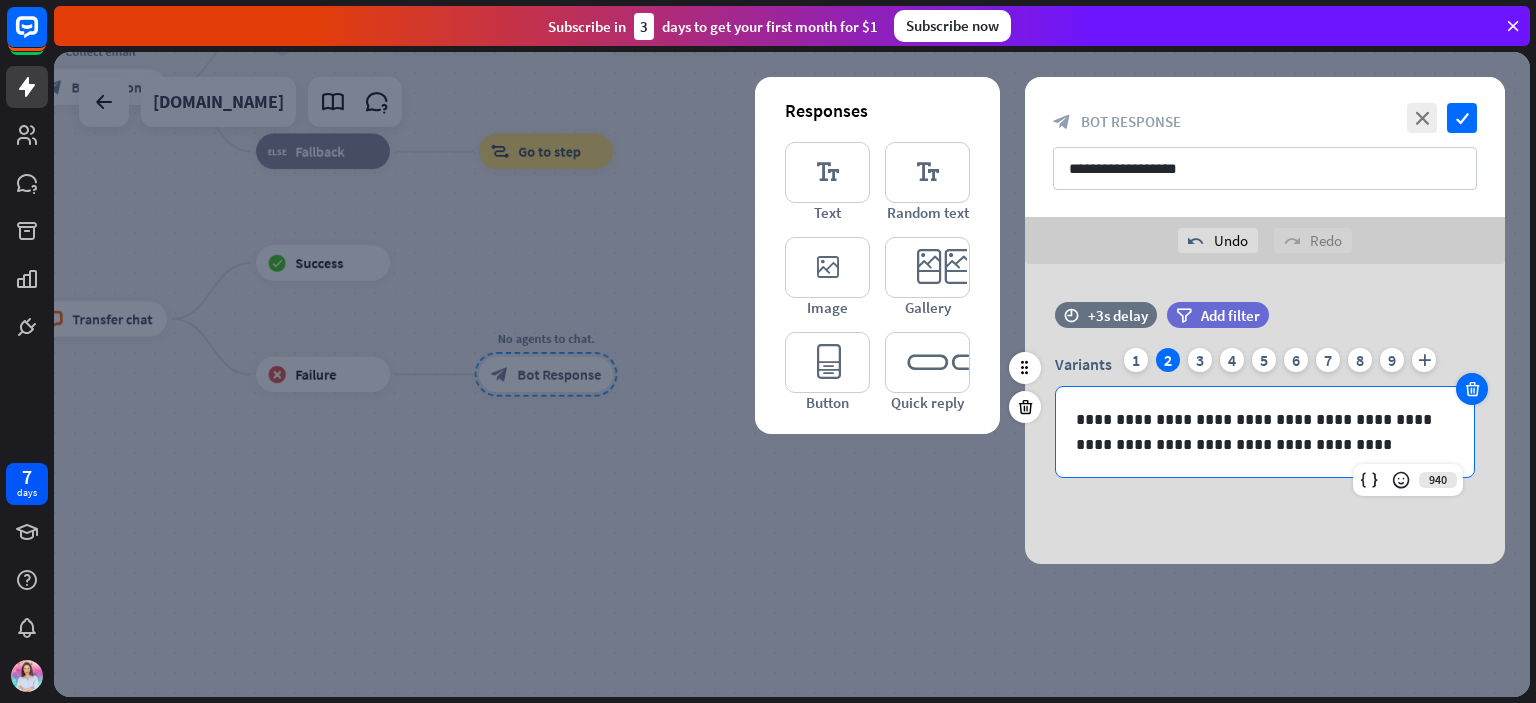 click at bounding box center (1472, 389) 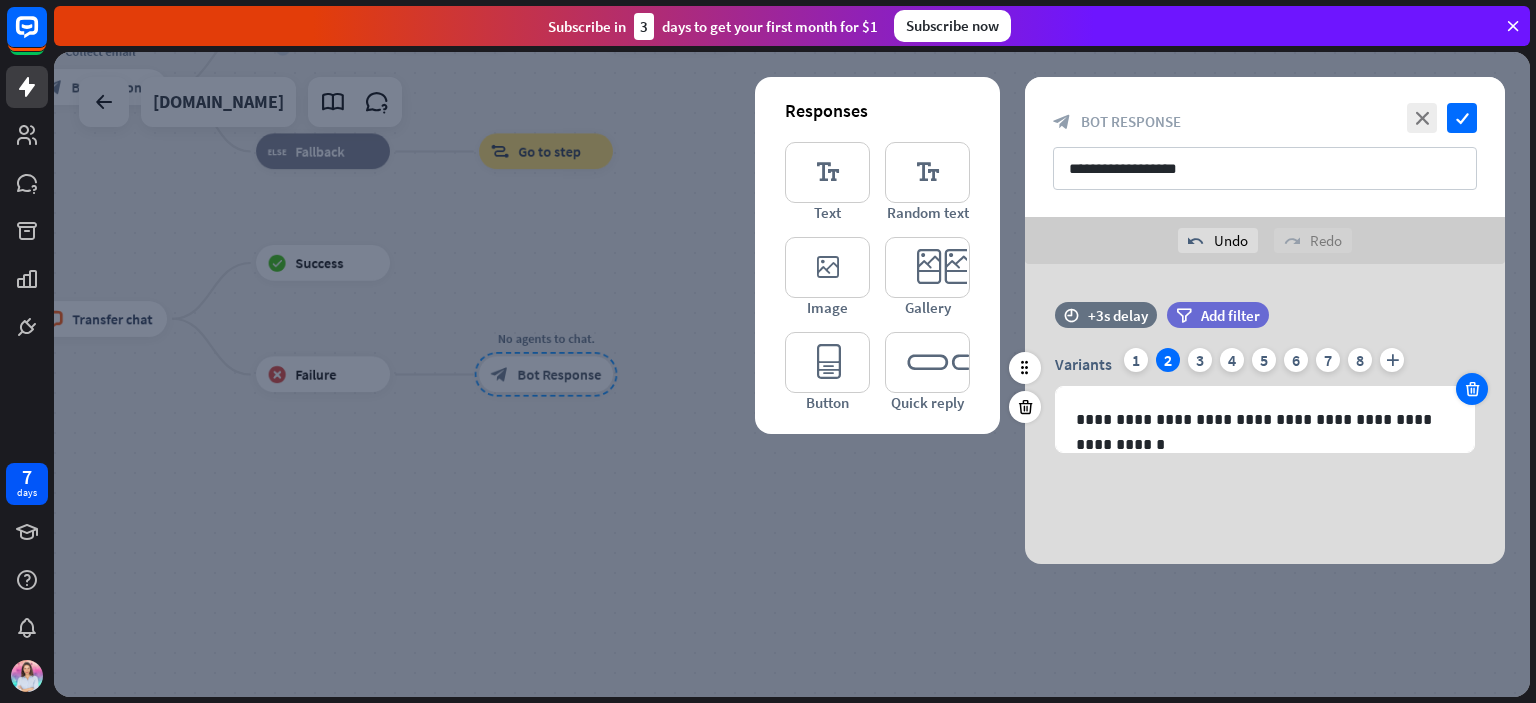 click at bounding box center (1472, 389) 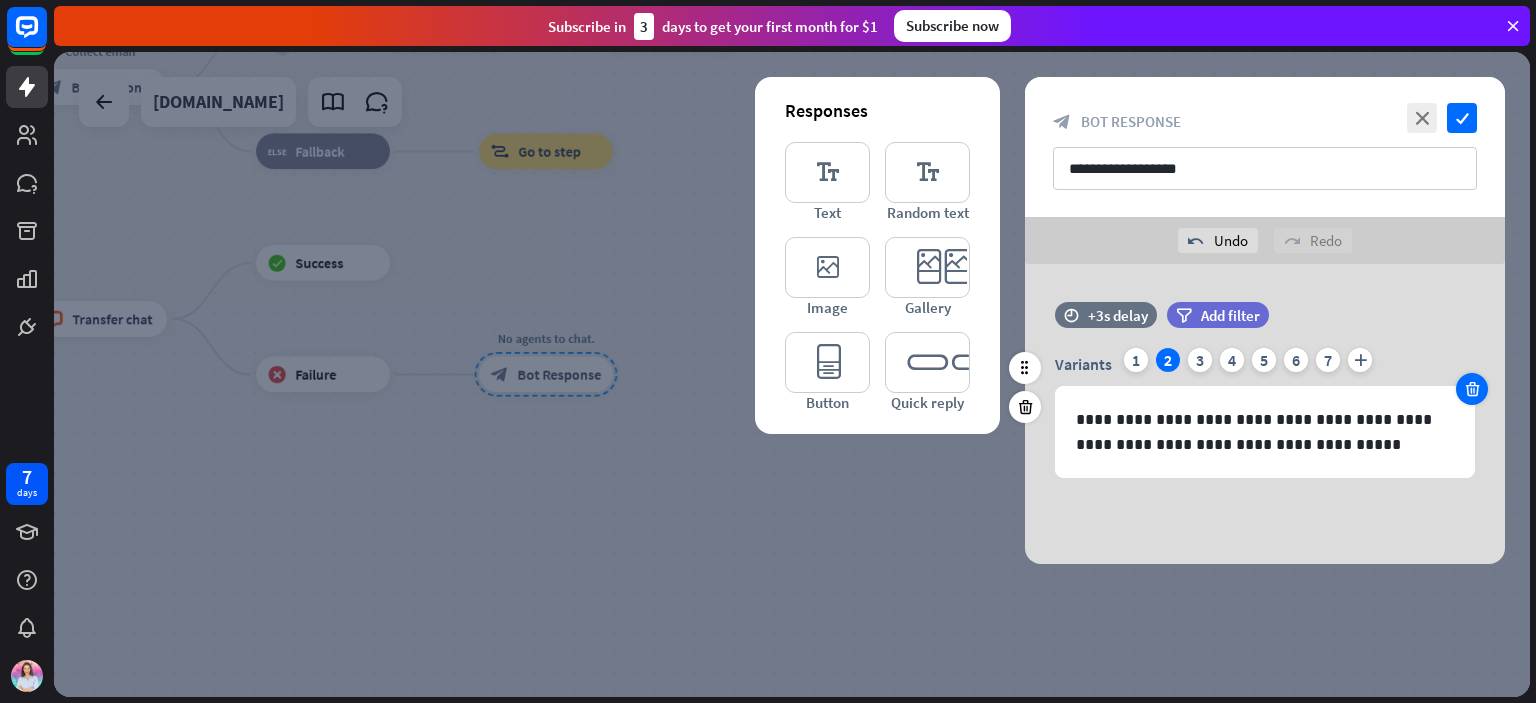 click at bounding box center (1472, 389) 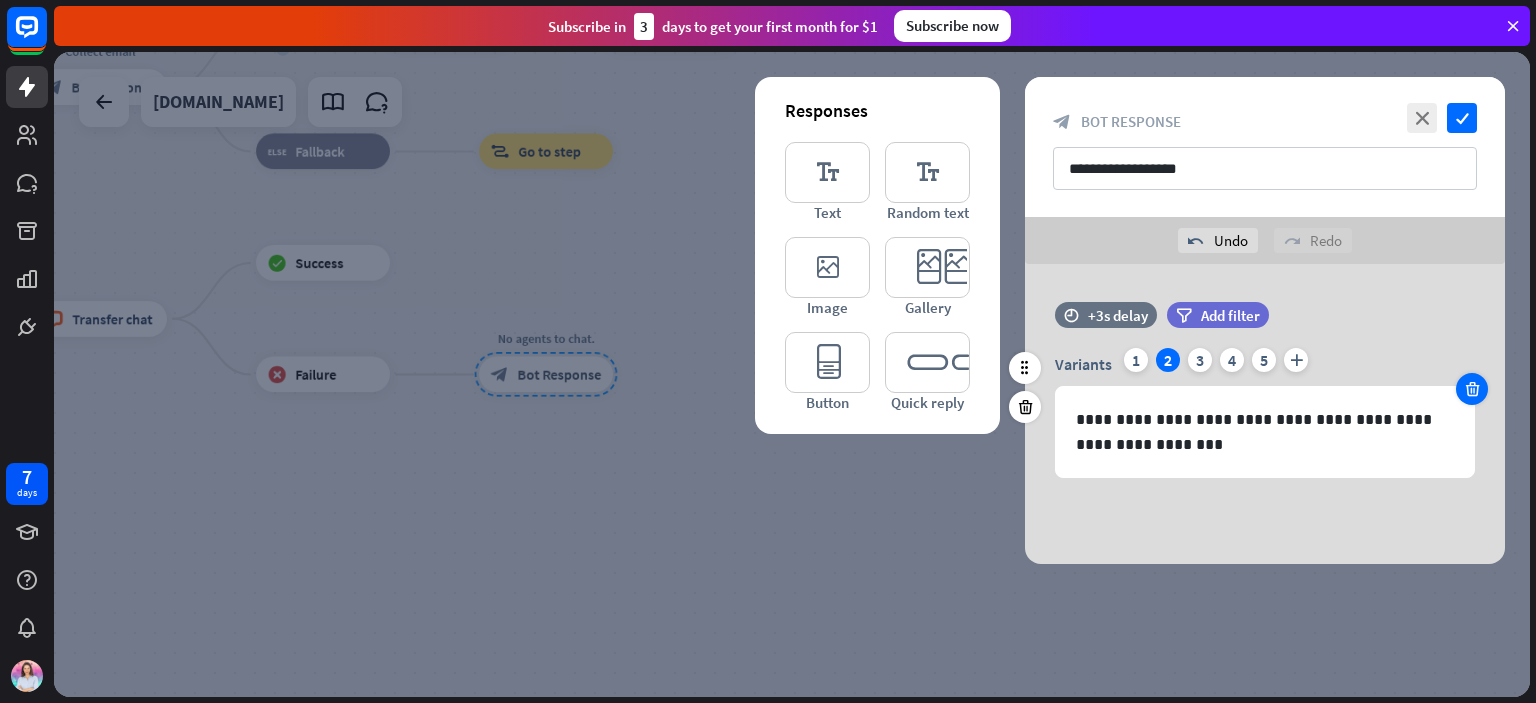 click at bounding box center (1472, 389) 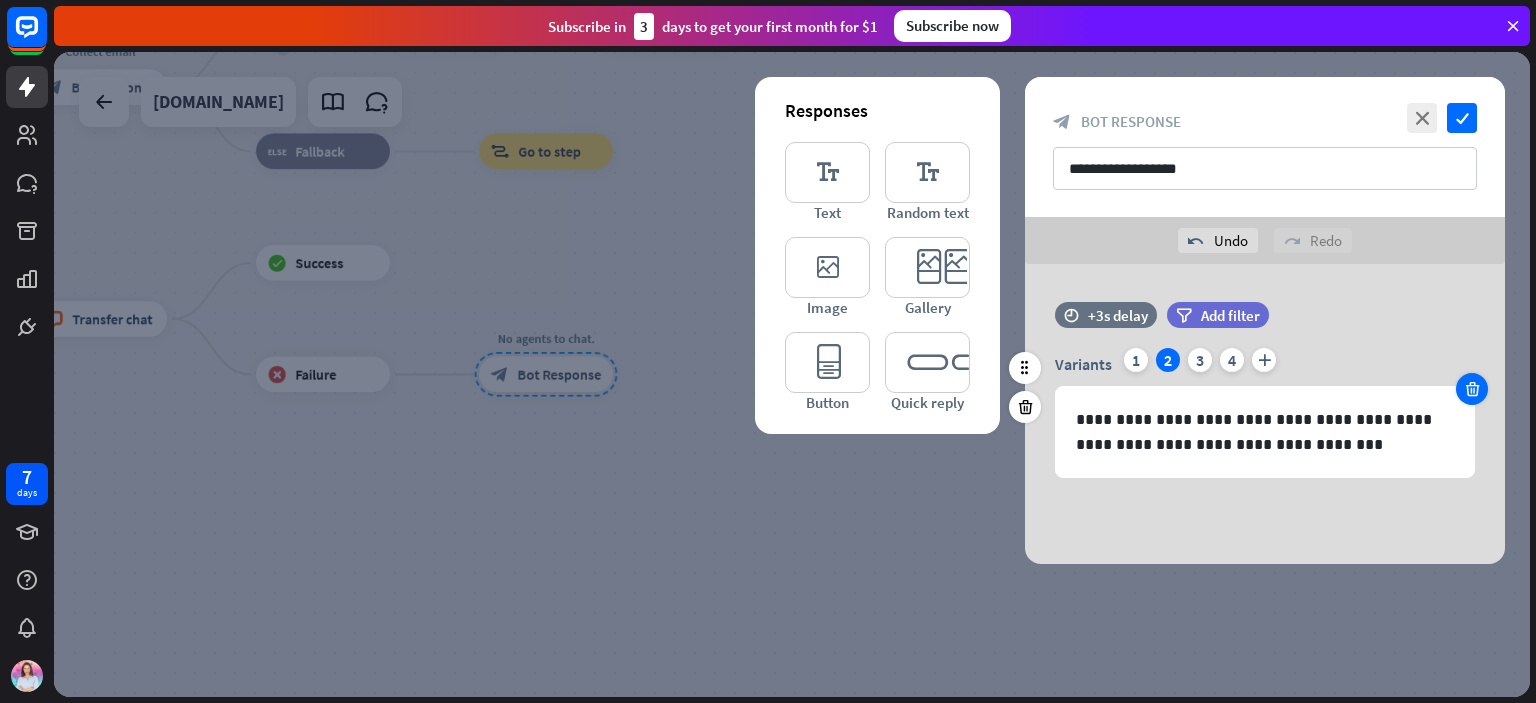 click at bounding box center (1472, 389) 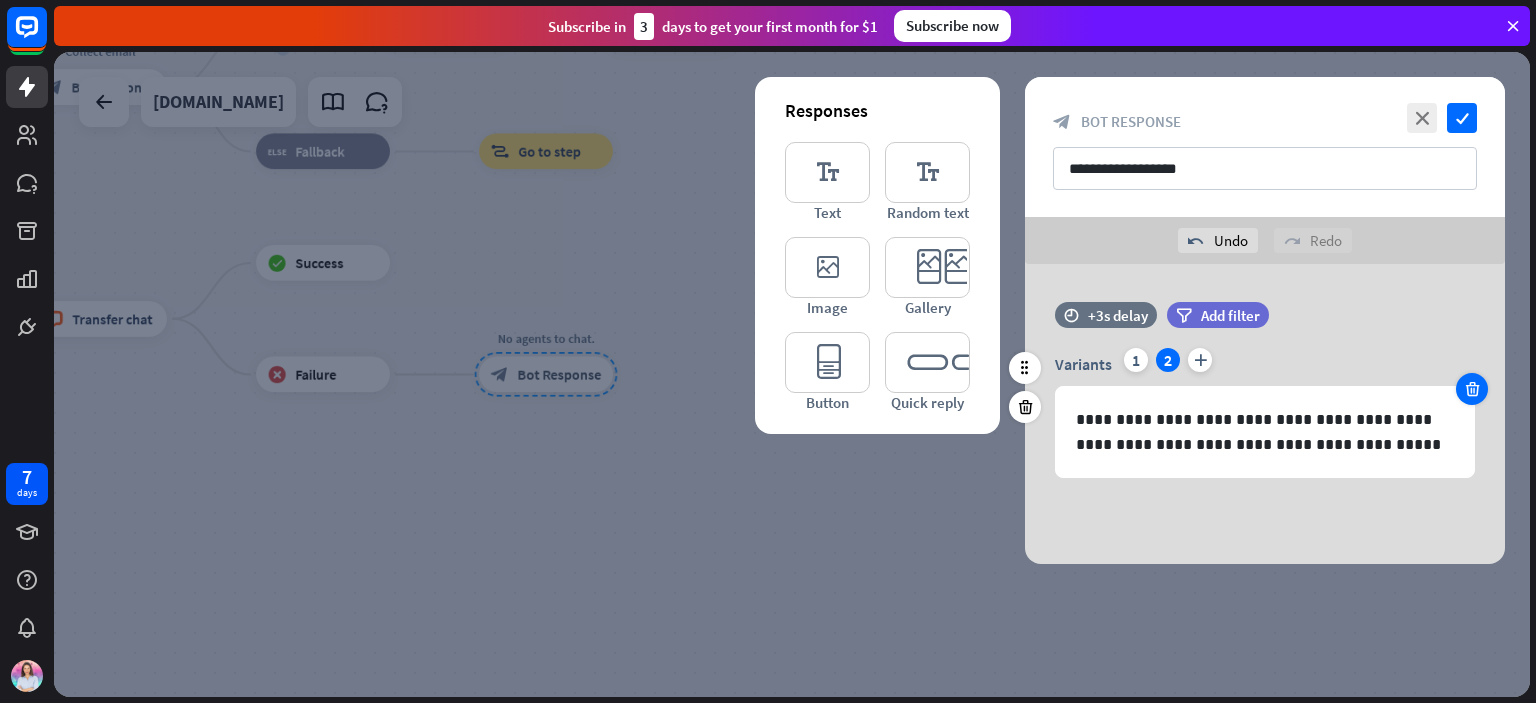 click at bounding box center (1472, 389) 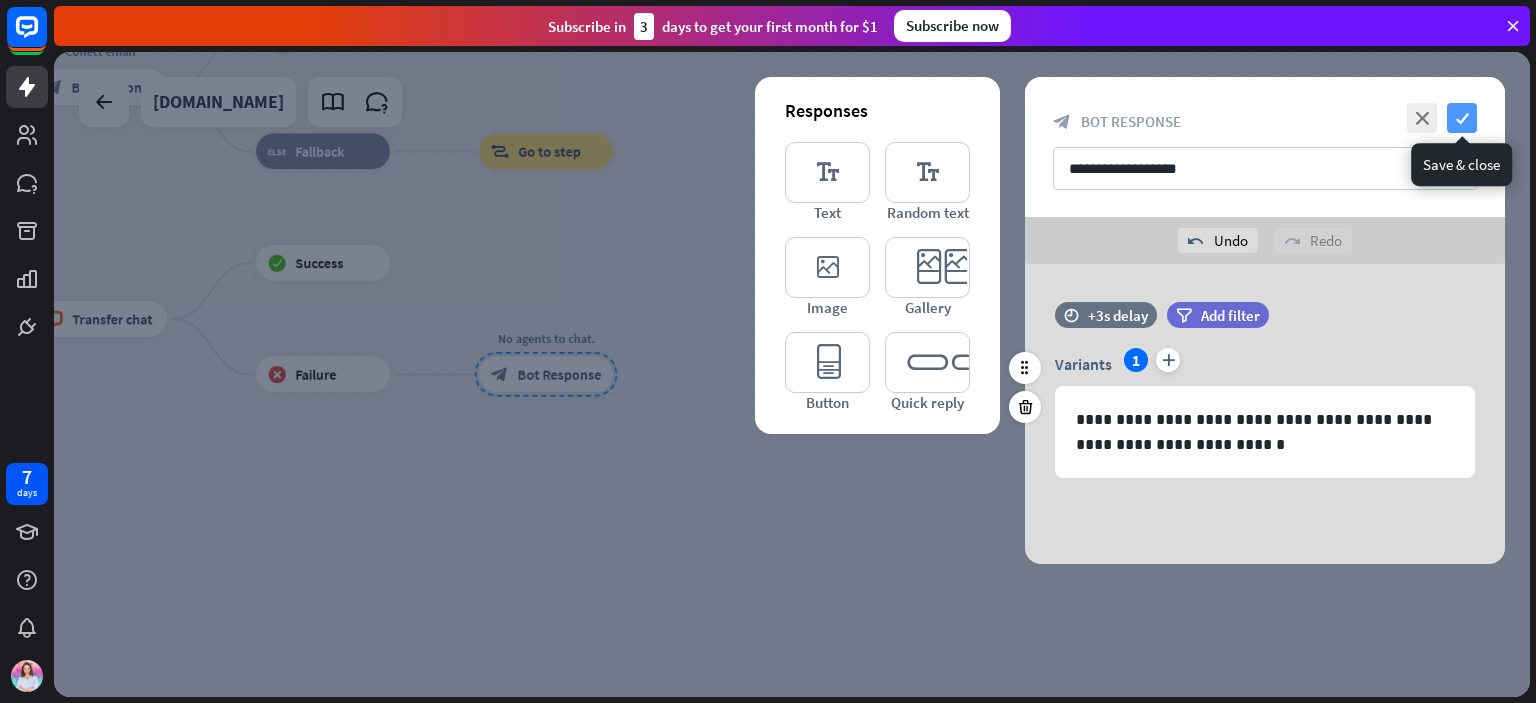 click on "check" at bounding box center (1462, 118) 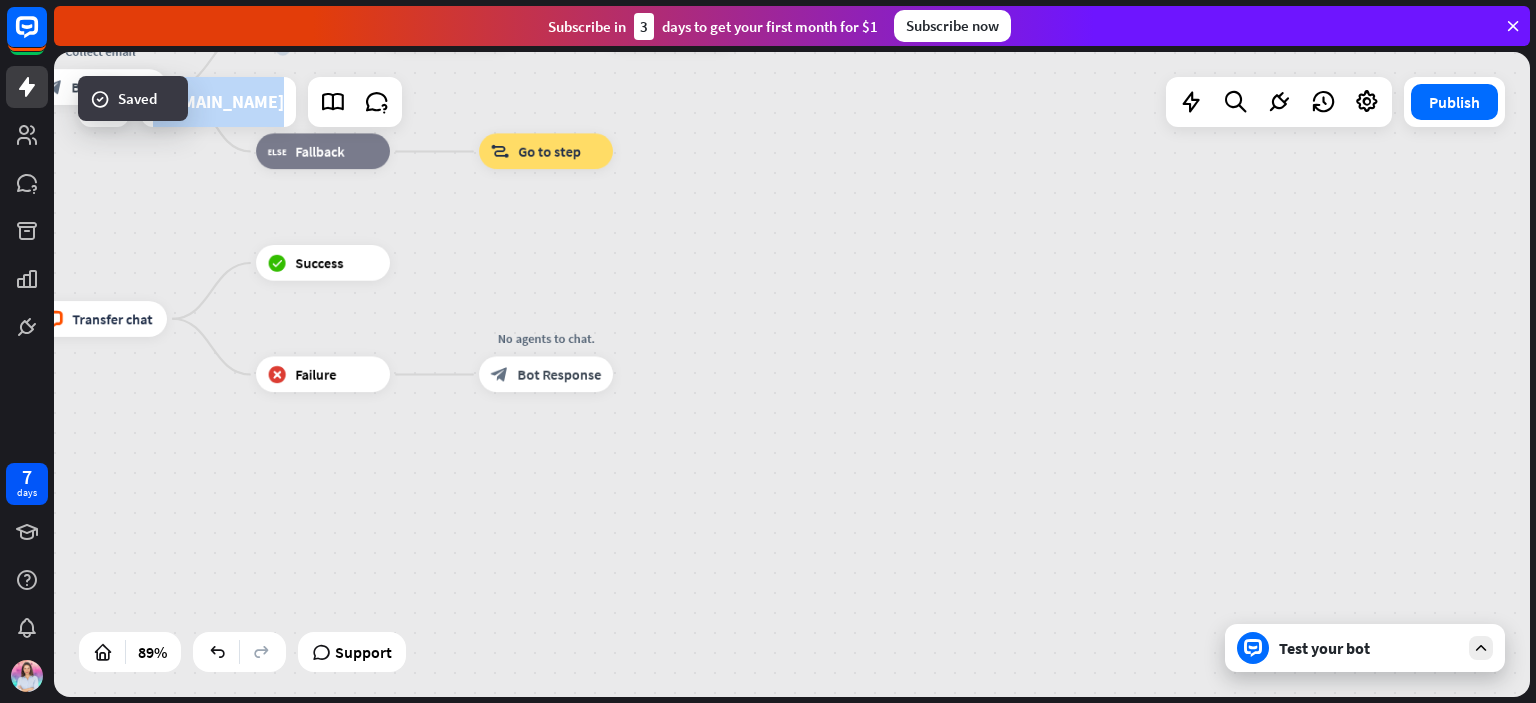 drag, startPoint x: 676, startPoint y: 582, endPoint x: 892, endPoint y: 606, distance: 217.32924 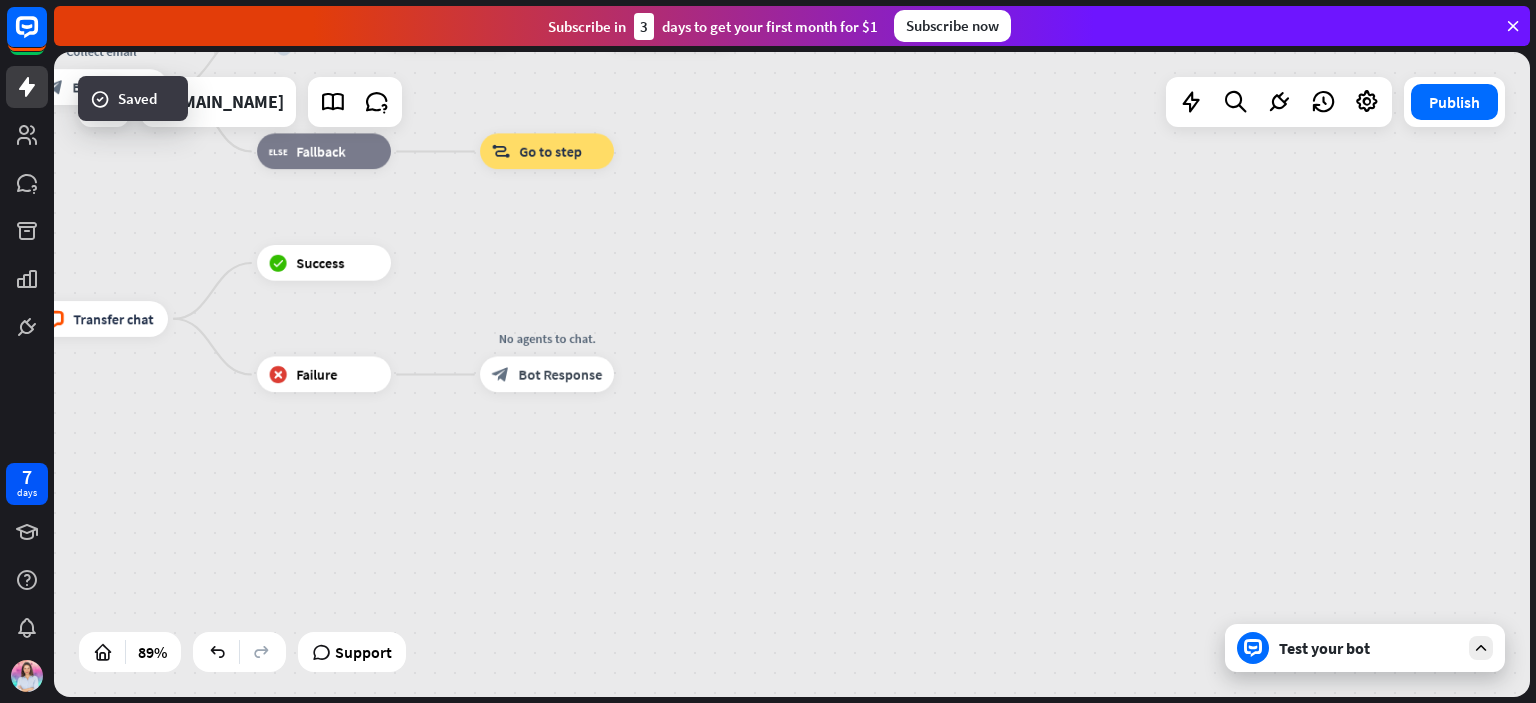 drag, startPoint x: 684, startPoint y: 519, endPoint x: 1061, endPoint y: 630, distance: 393.00128 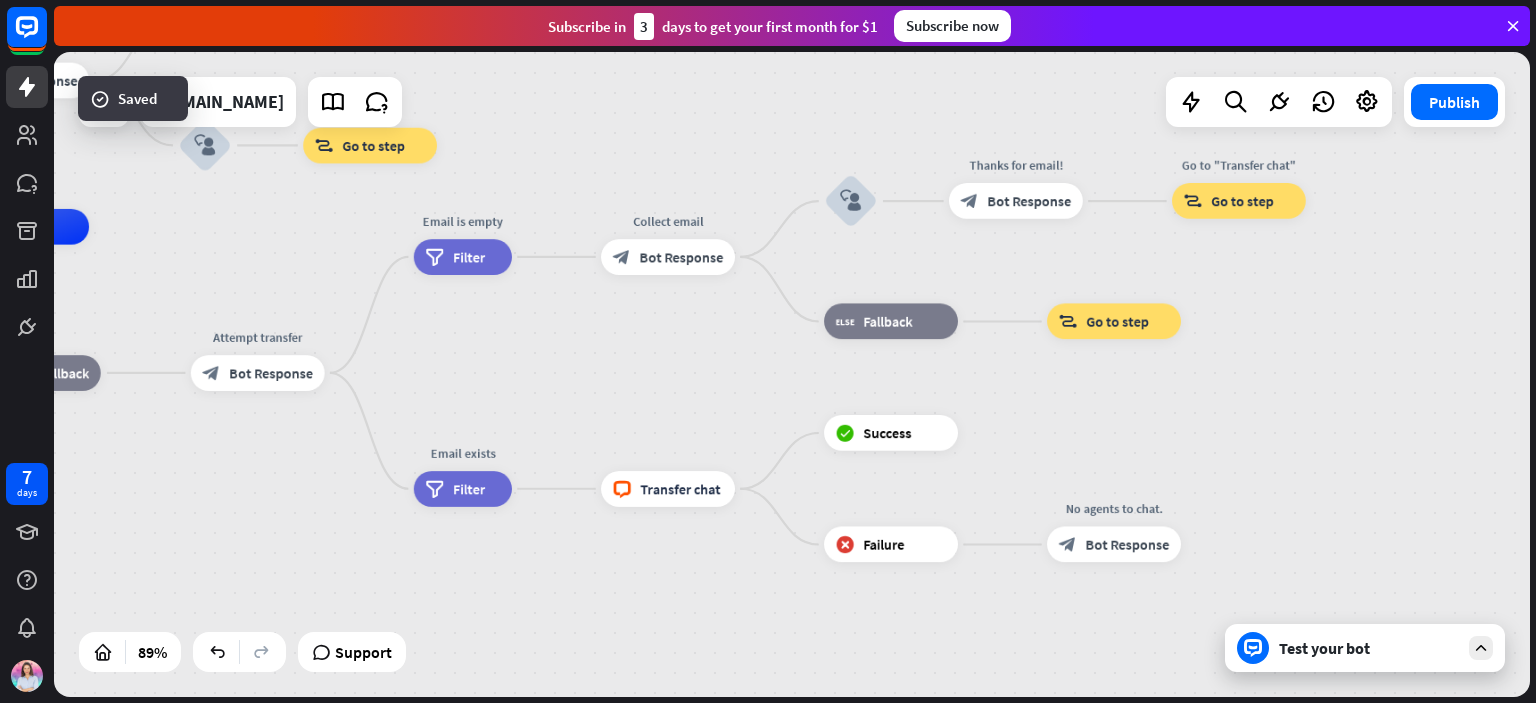 drag, startPoint x: 432, startPoint y: 558, endPoint x: 597, endPoint y: 609, distance: 172.70206 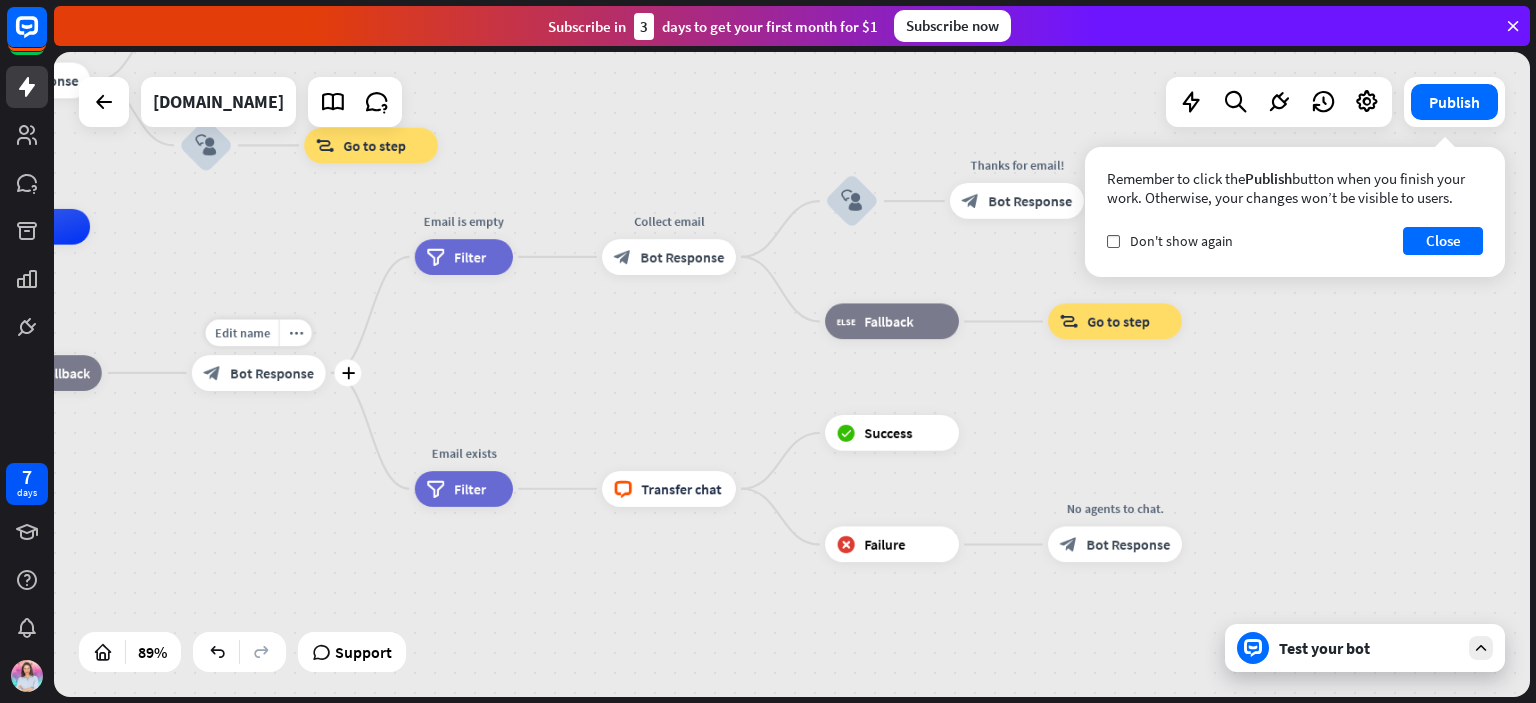click on "block_bot_response   Bot Response" at bounding box center [259, 373] 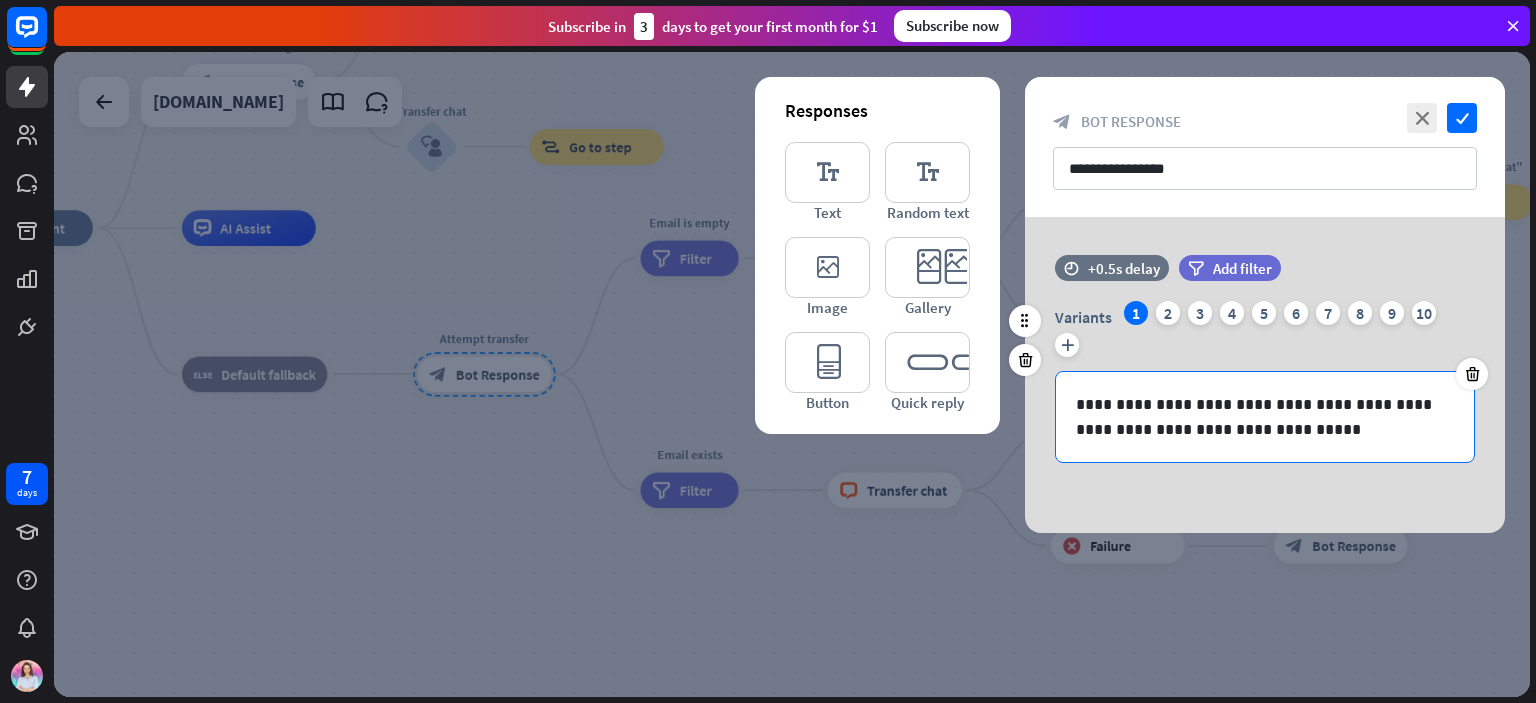 click on "**********" at bounding box center [1265, 417] 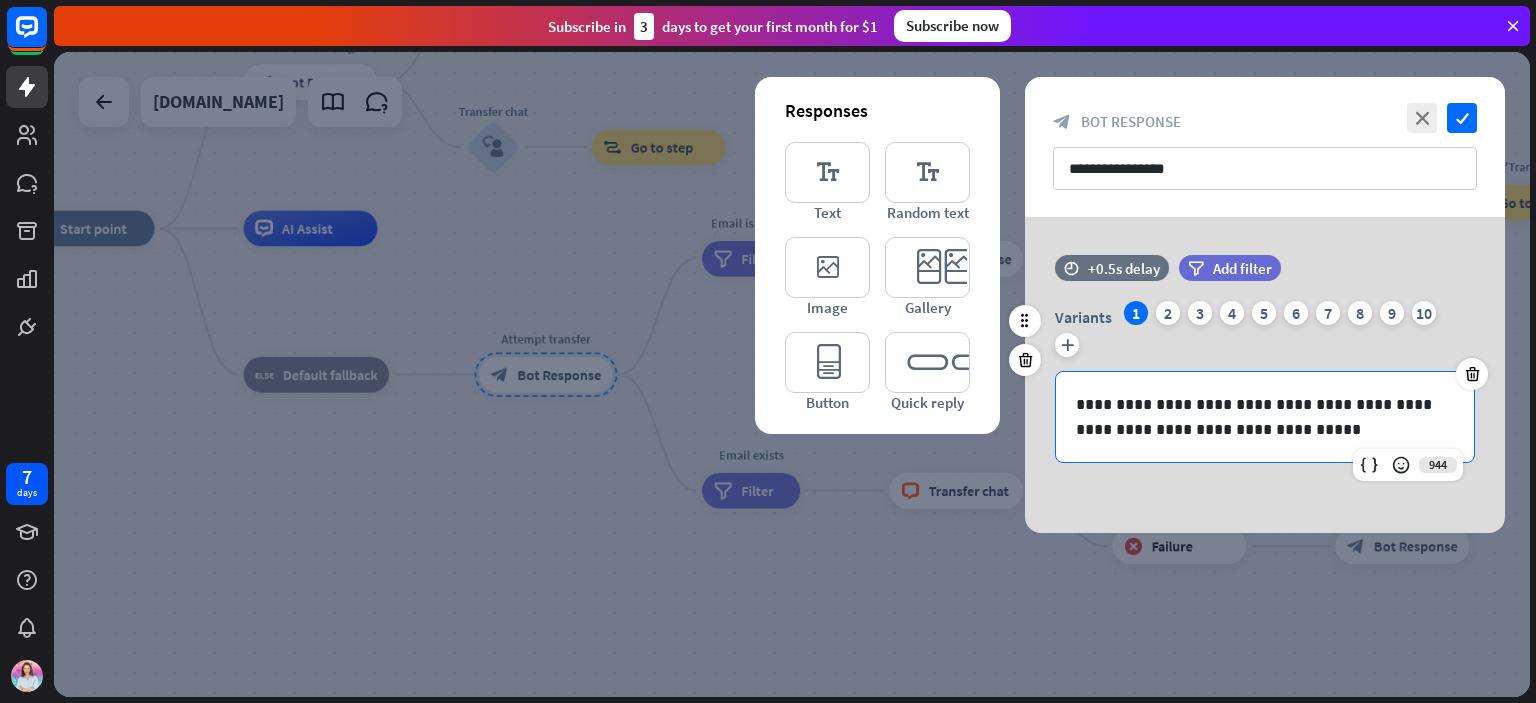 paste 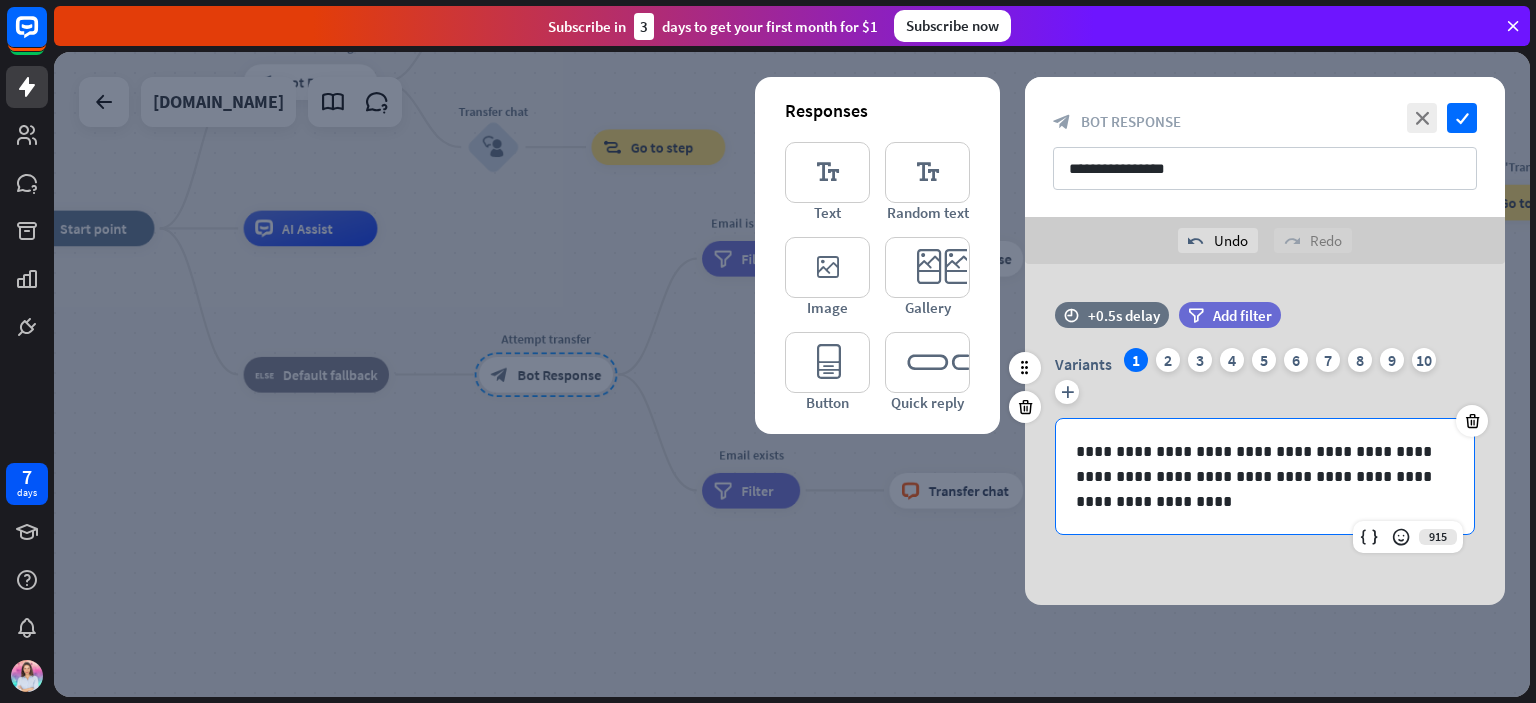 click on "**********" at bounding box center (1265, 476) 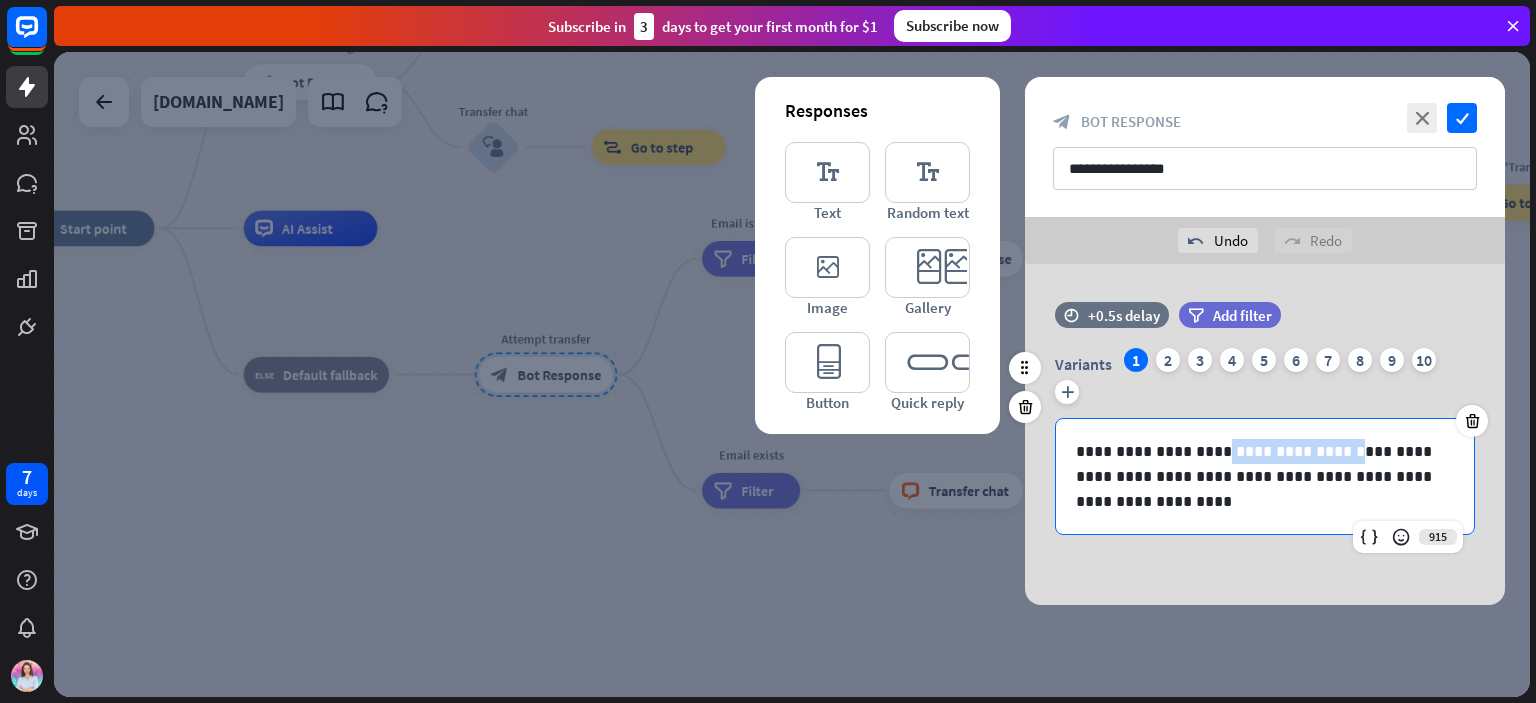 click on "**********" at bounding box center (1265, 476) 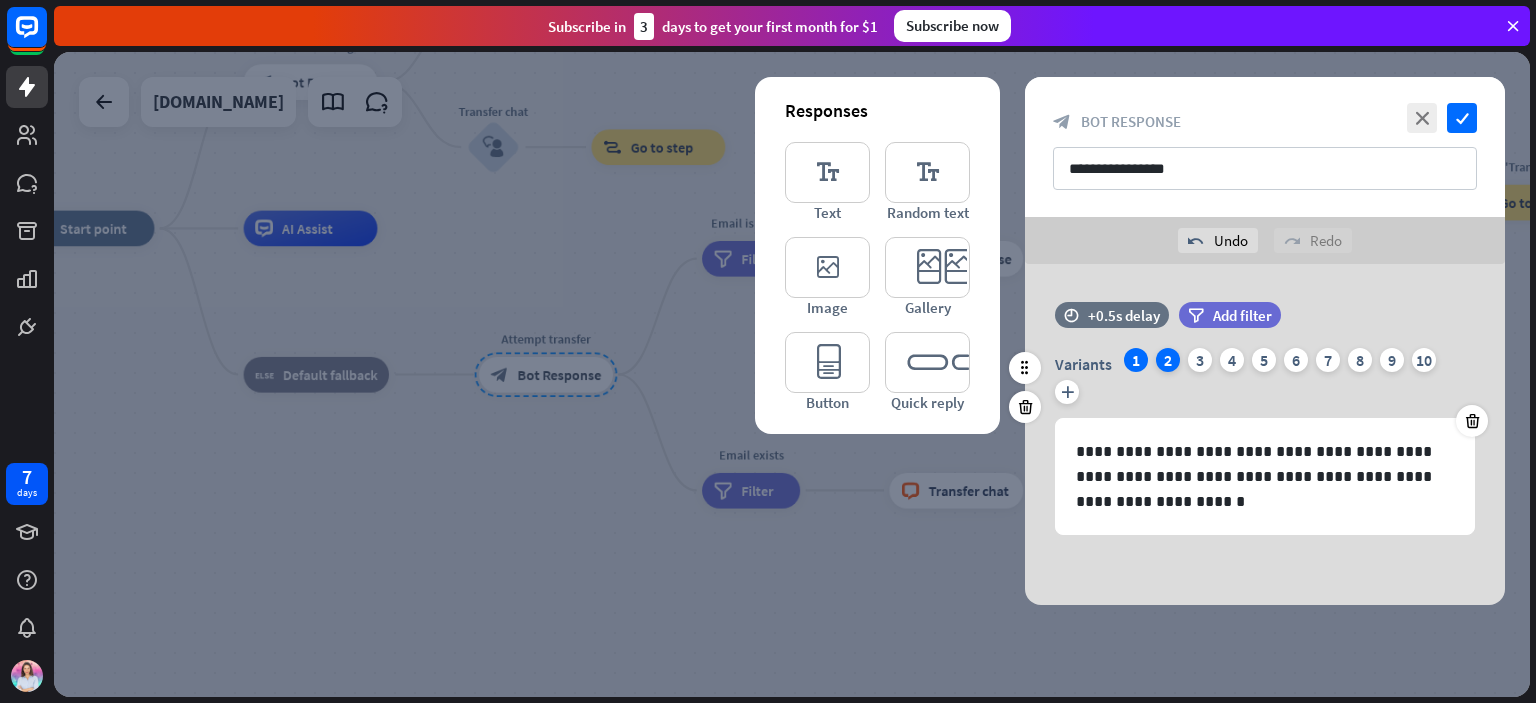 click on "2" at bounding box center (1168, 360) 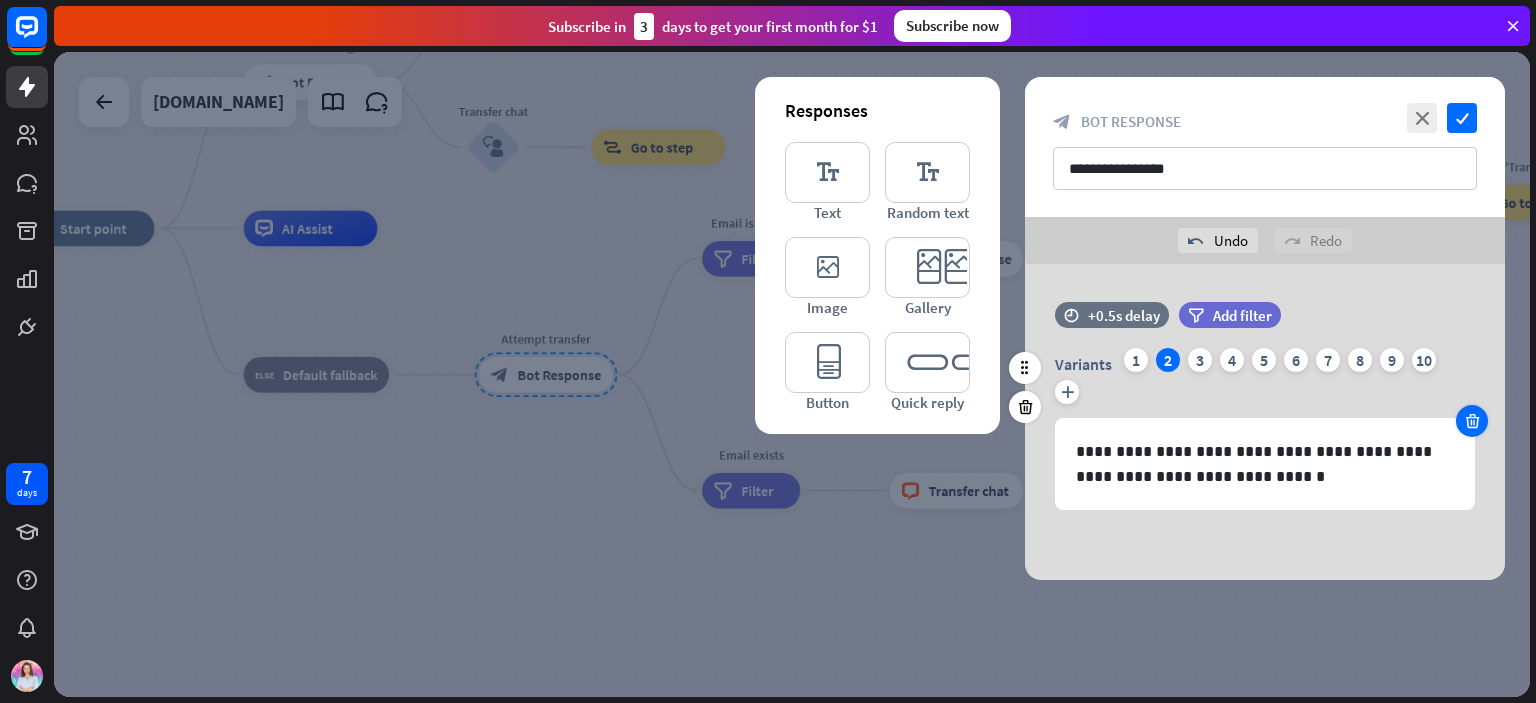 click at bounding box center (1472, 421) 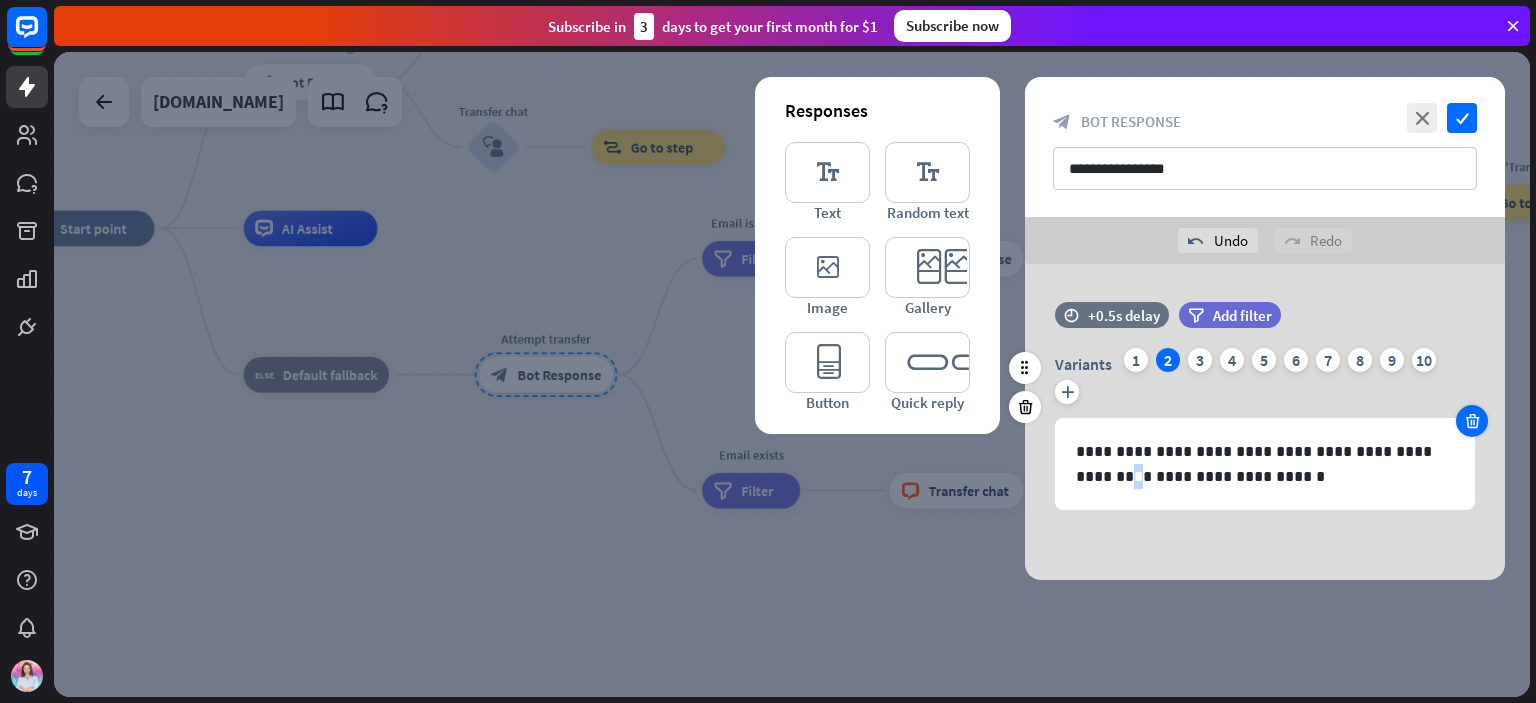click on "**********" at bounding box center (1265, 429) 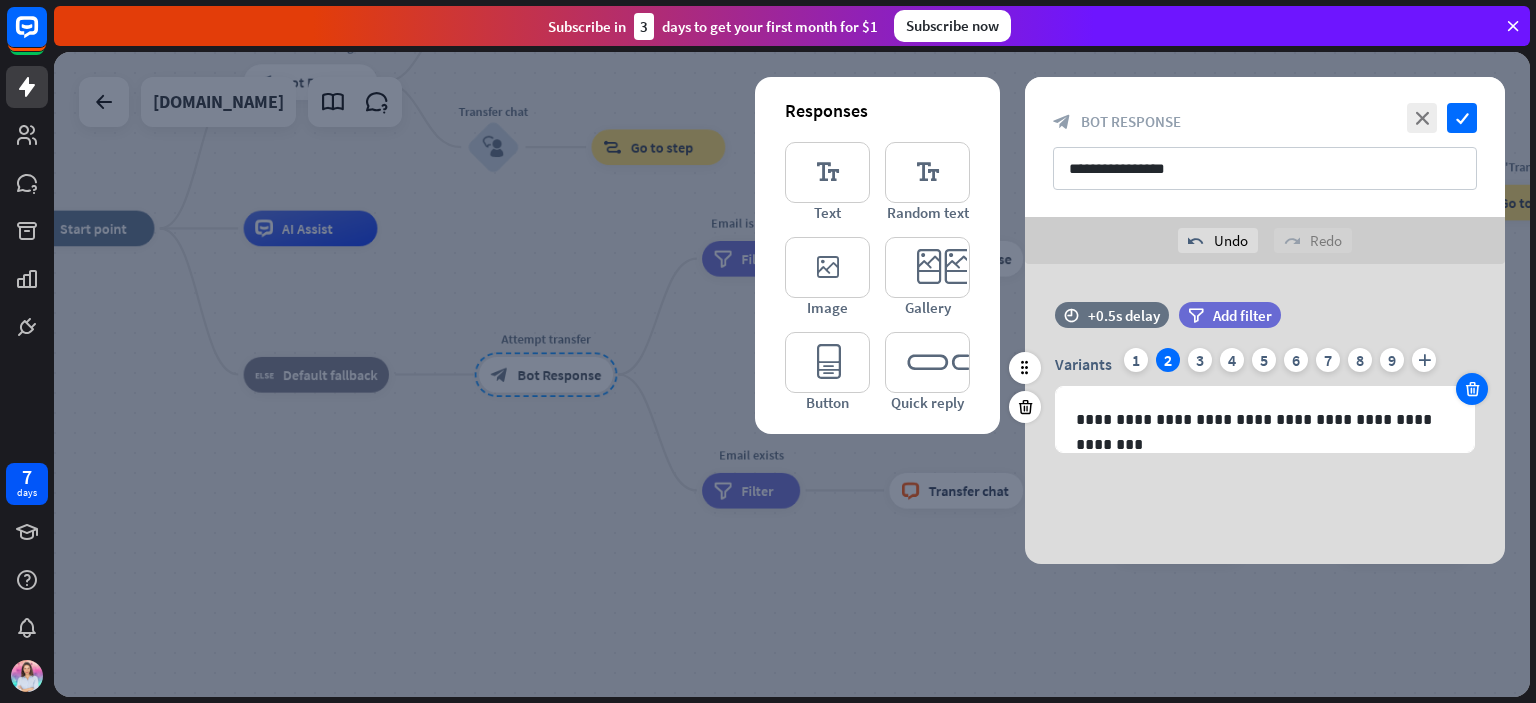 drag, startPoint x: 1478, startPoint y: 421, endPoint x: 1478, endPoint y: 396, distance: 25 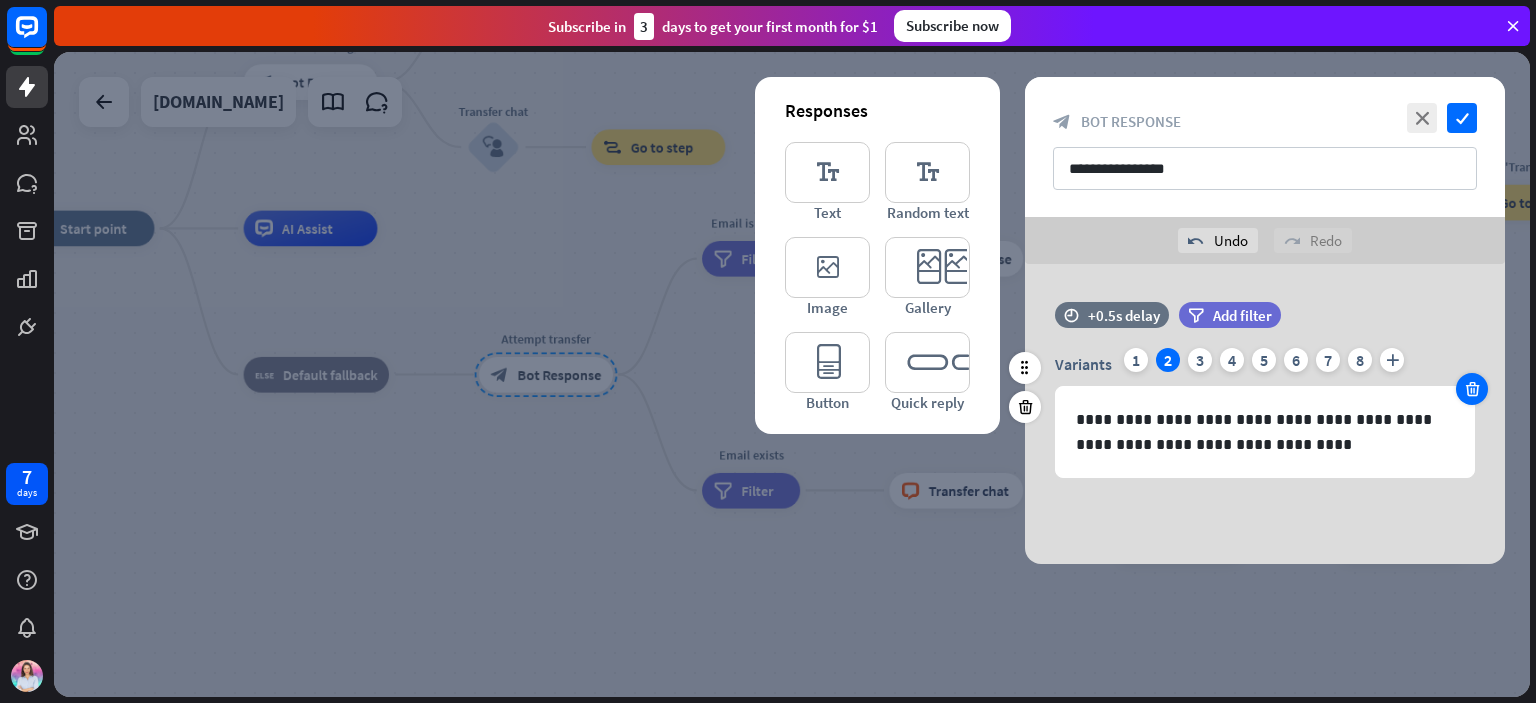 click at bounding box center [1472, 389] 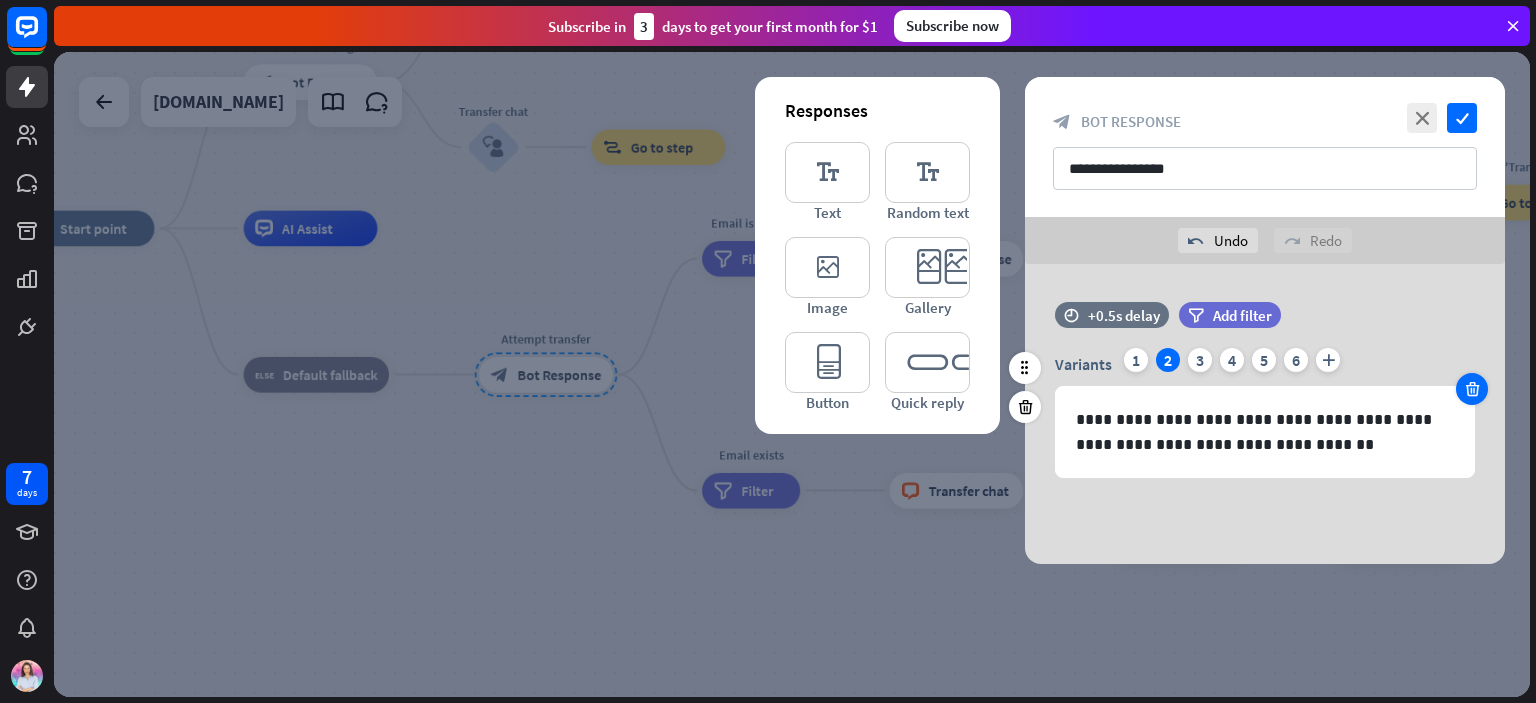 click at bounding box center (1472, 389) 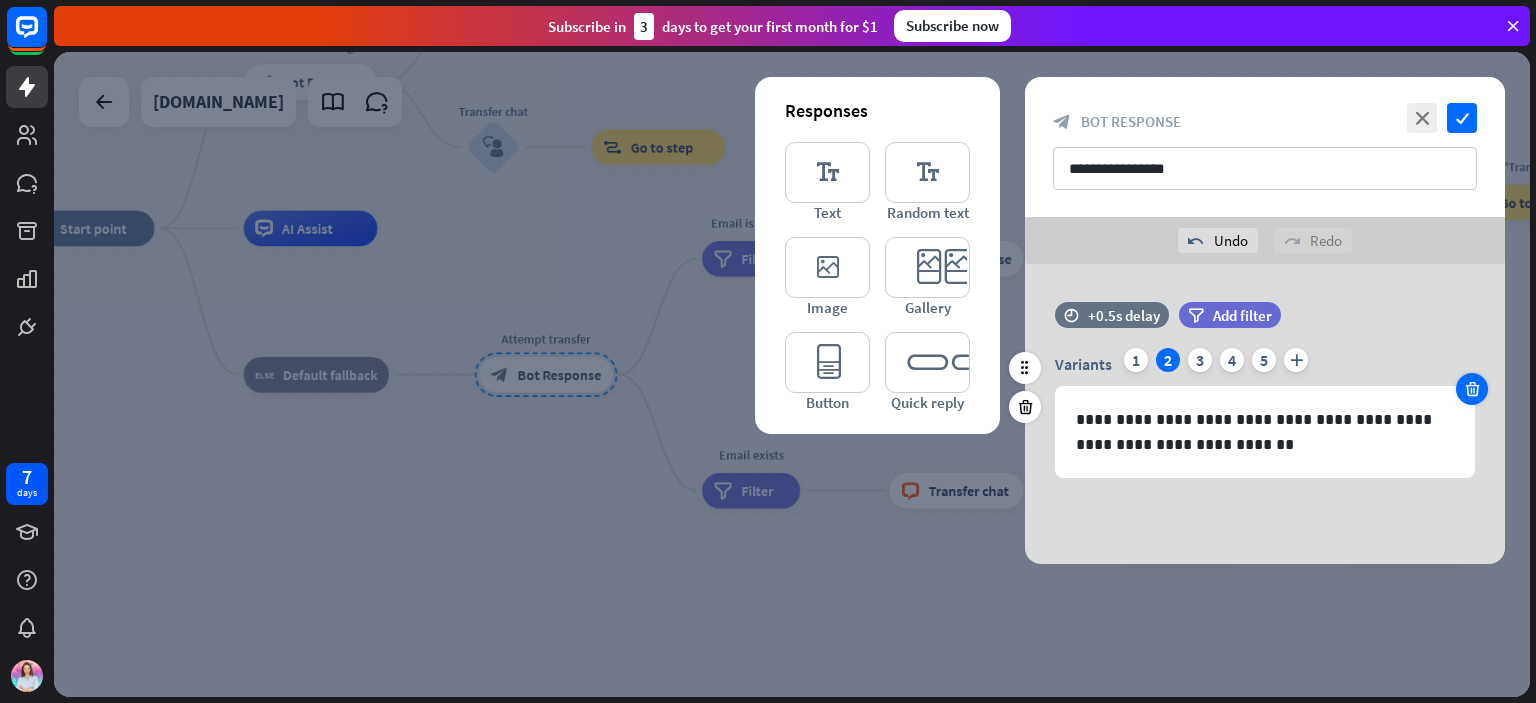 click at bounding box center (1472, 389) 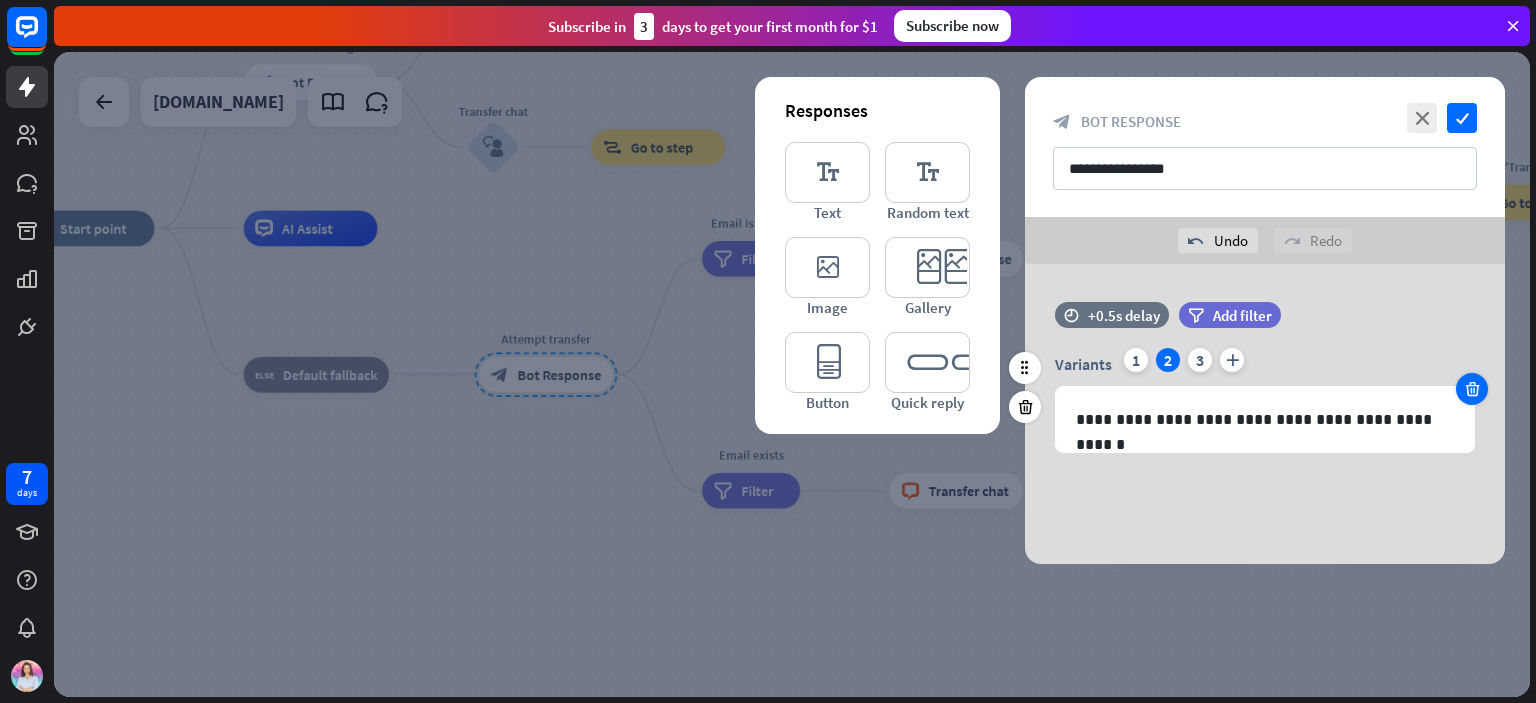 click at bounding box center (1472, 389) 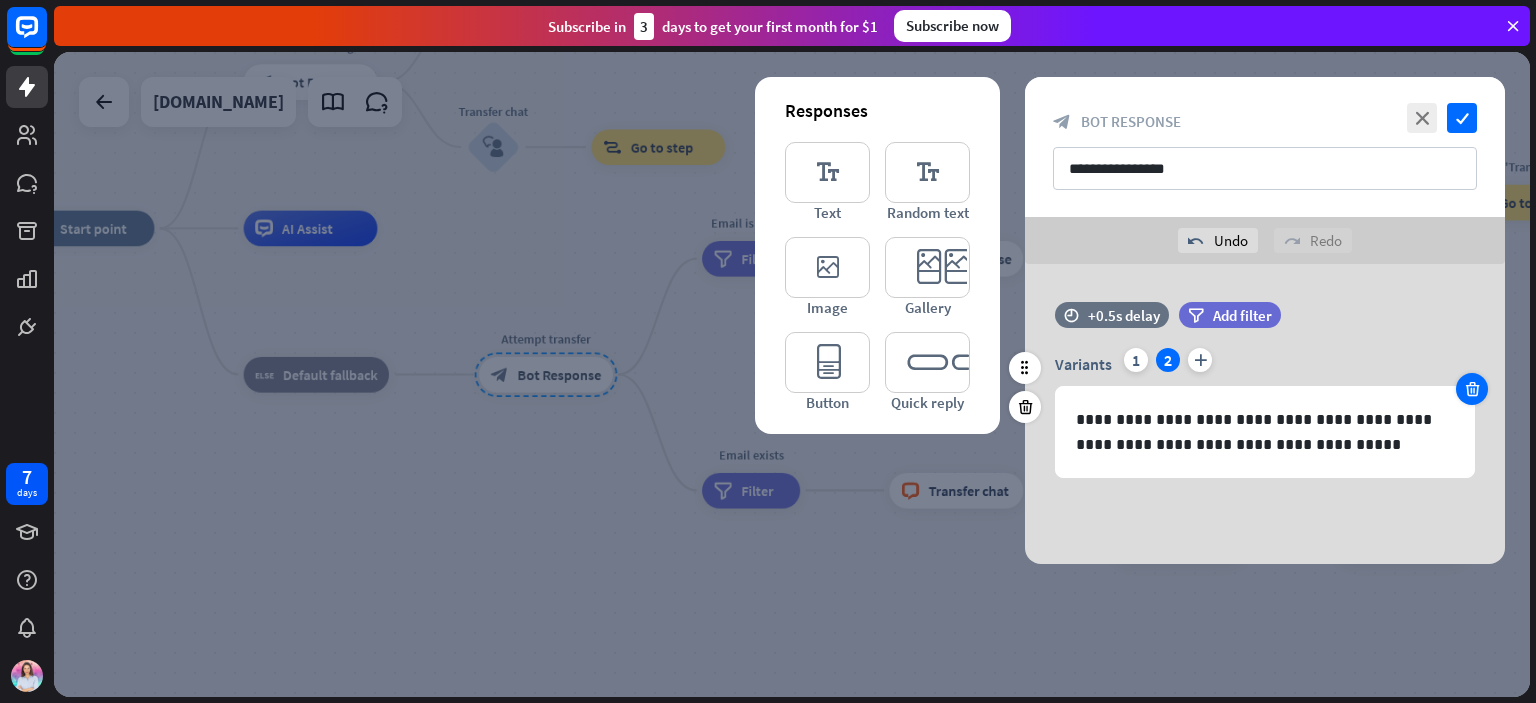 click at bounding box center (1472, 389) 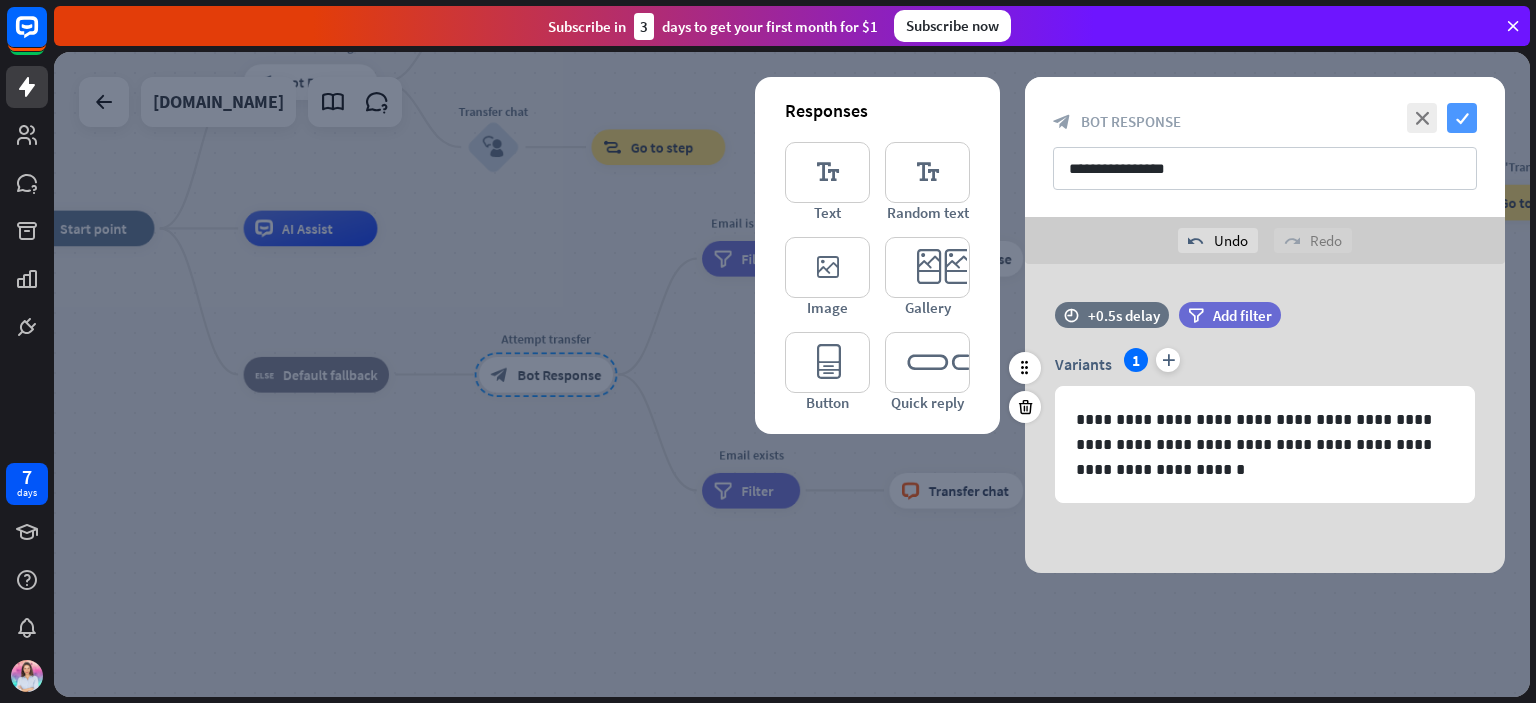 click on "check" at bounding box center [1462, 118] 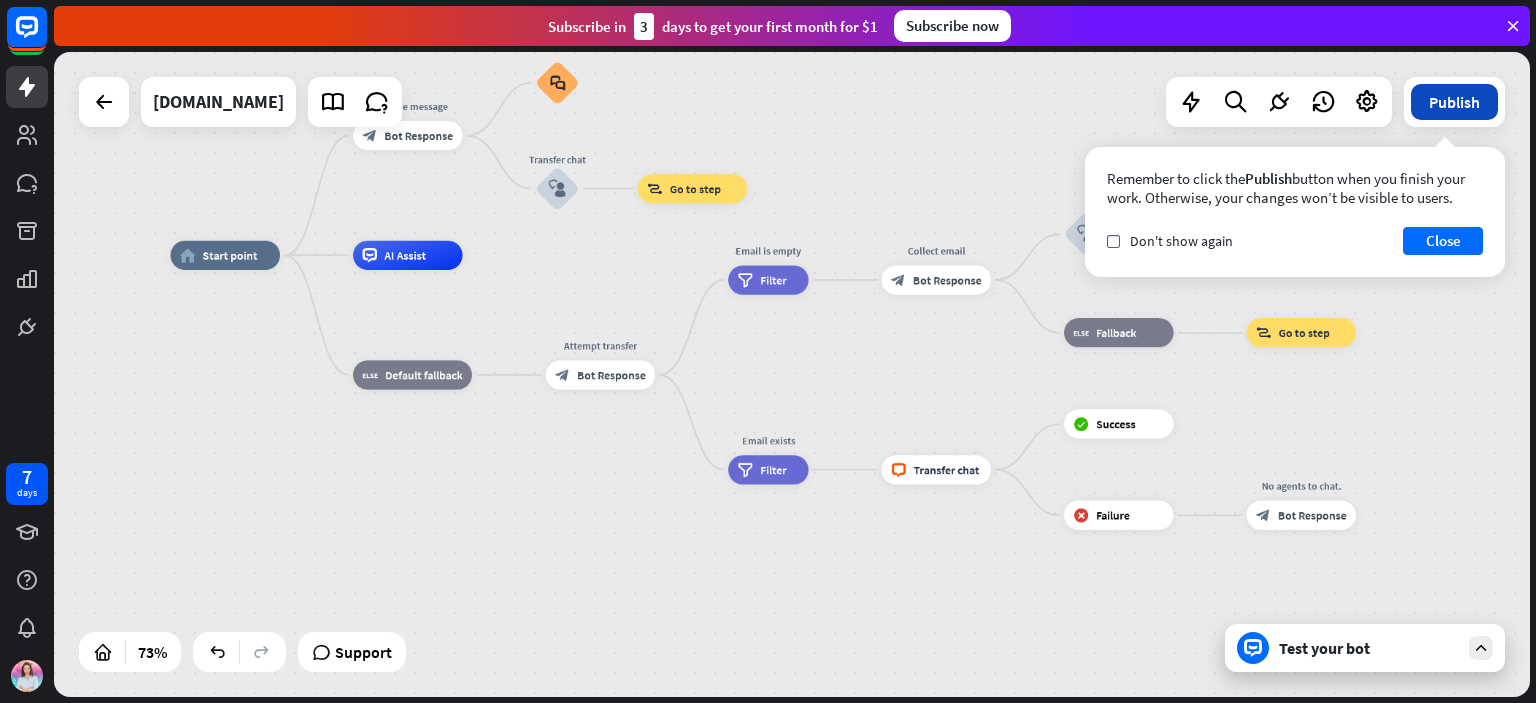 click on "Publish" at bounding box center [1454, 102] 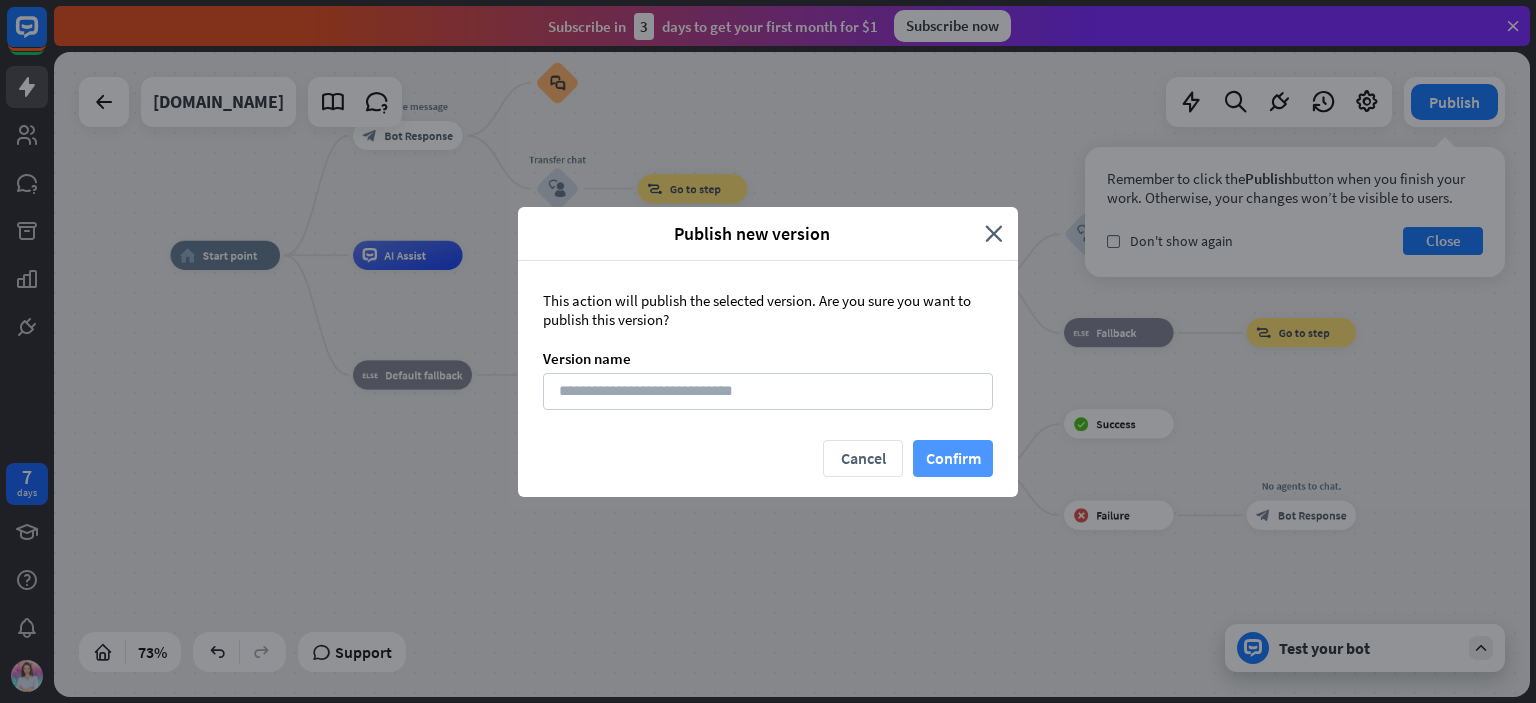 click on "Confirm" at bounding box center [953, 458] 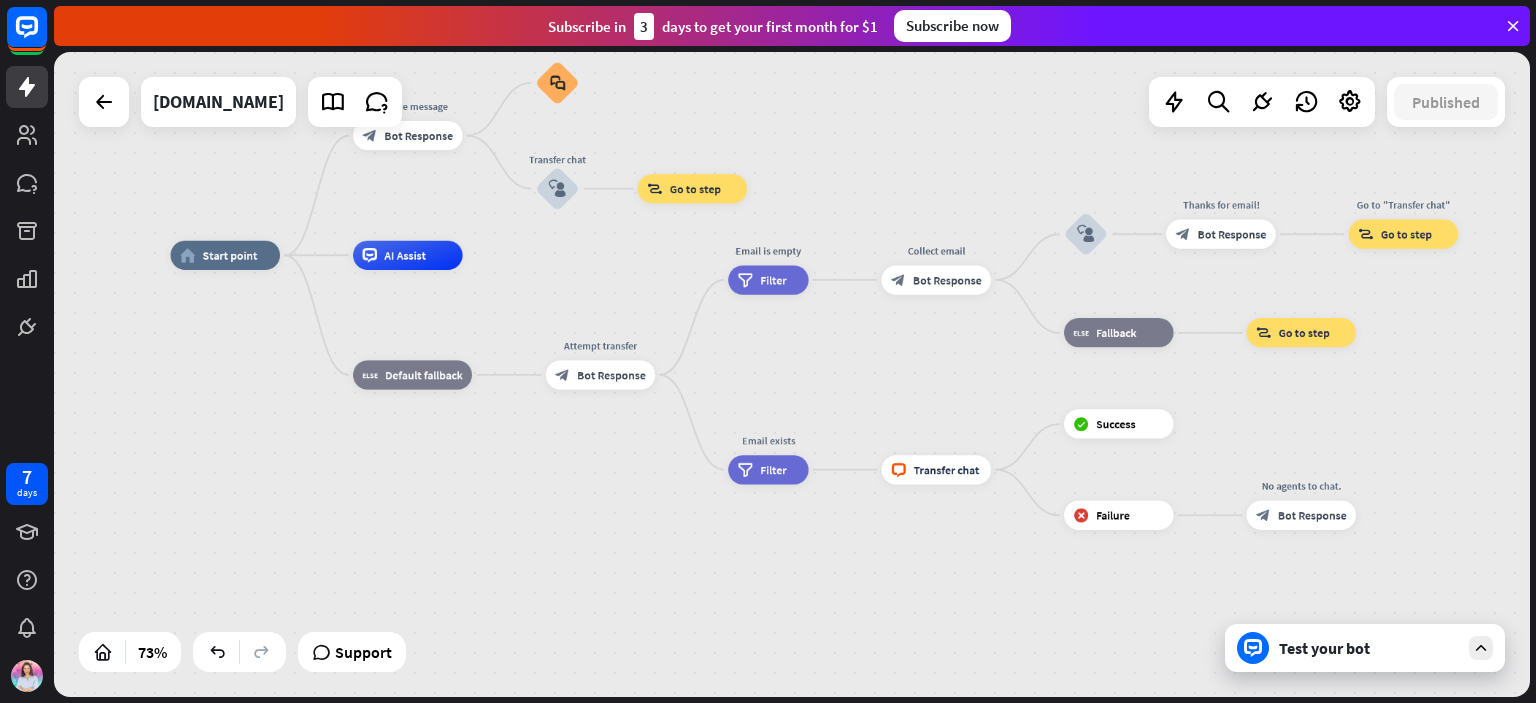 click on "Test your bot" at bounding box center (1365, 648) 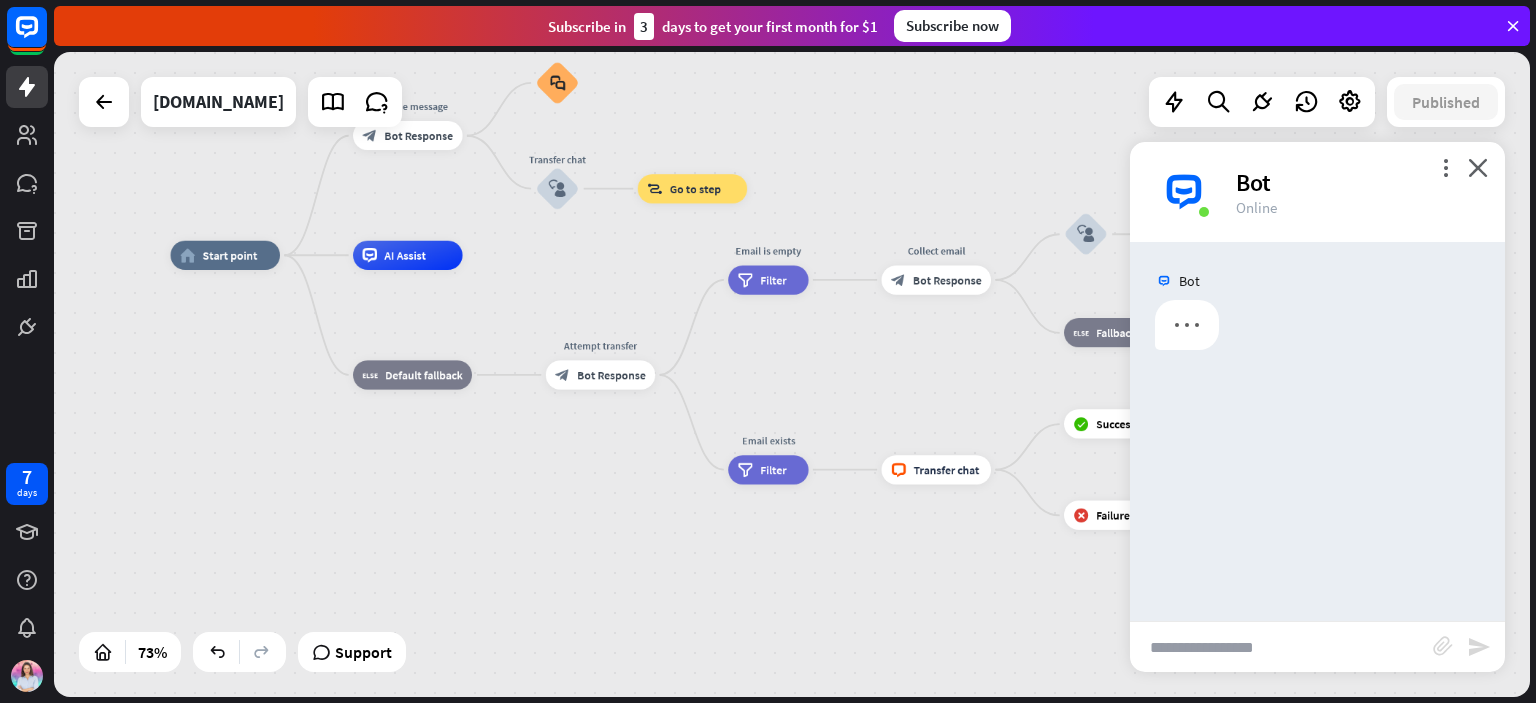 click at bounding box center (1281, 647) 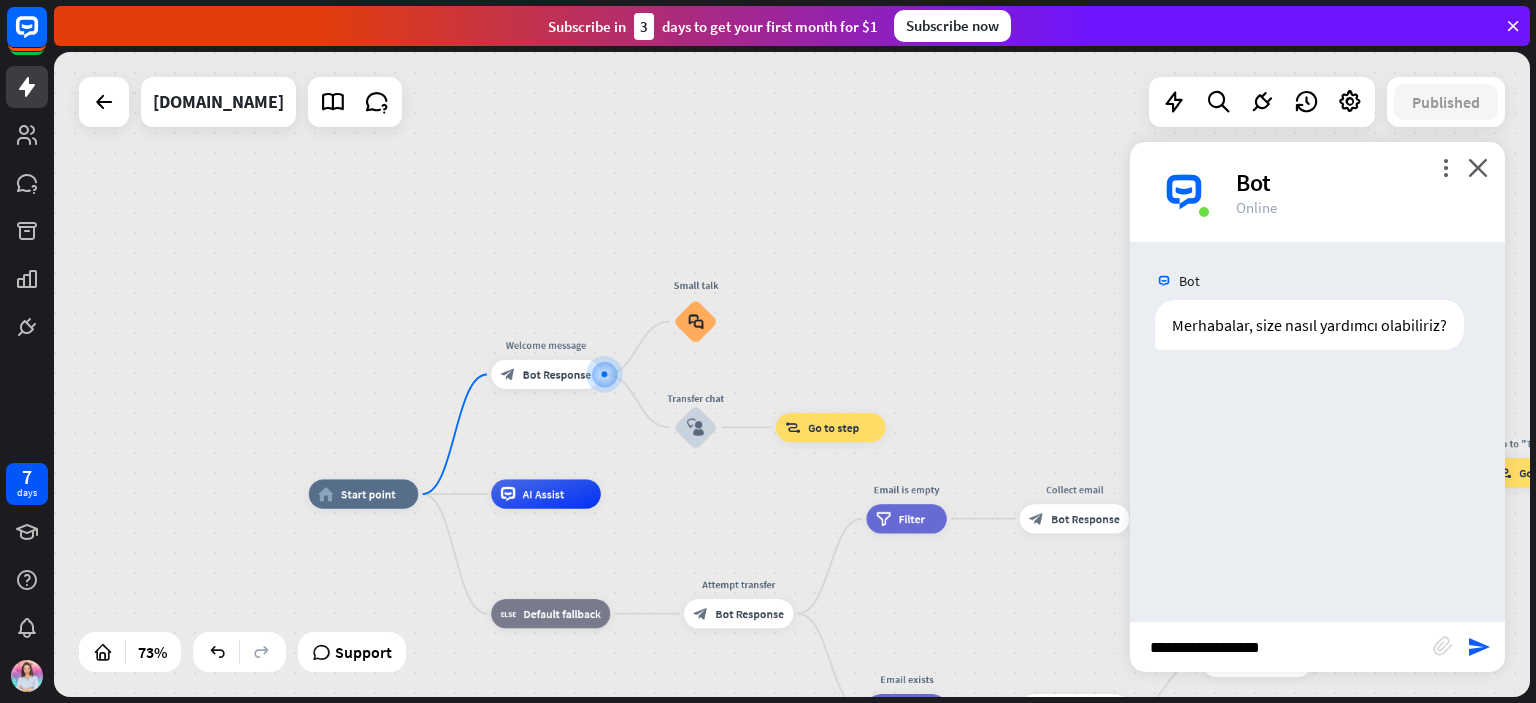type on "**********" 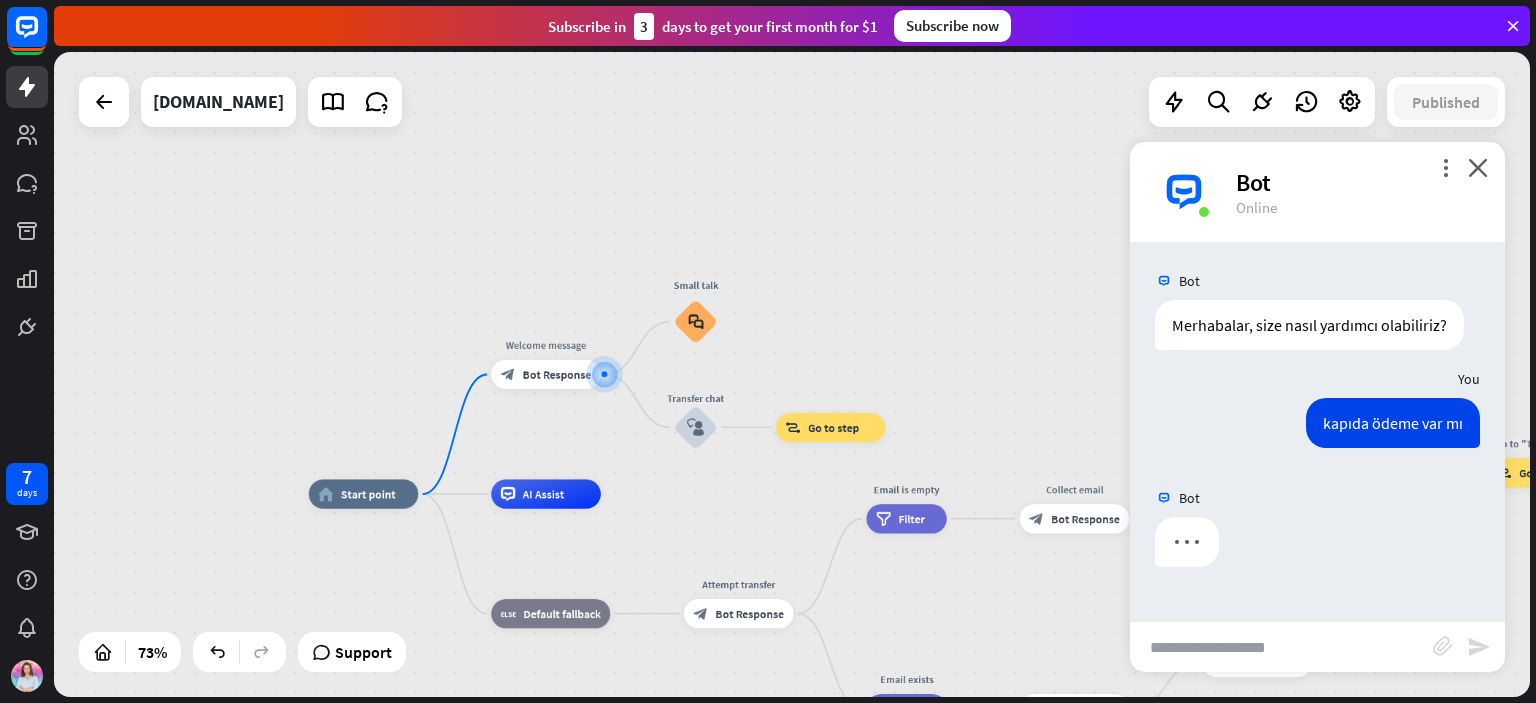 type 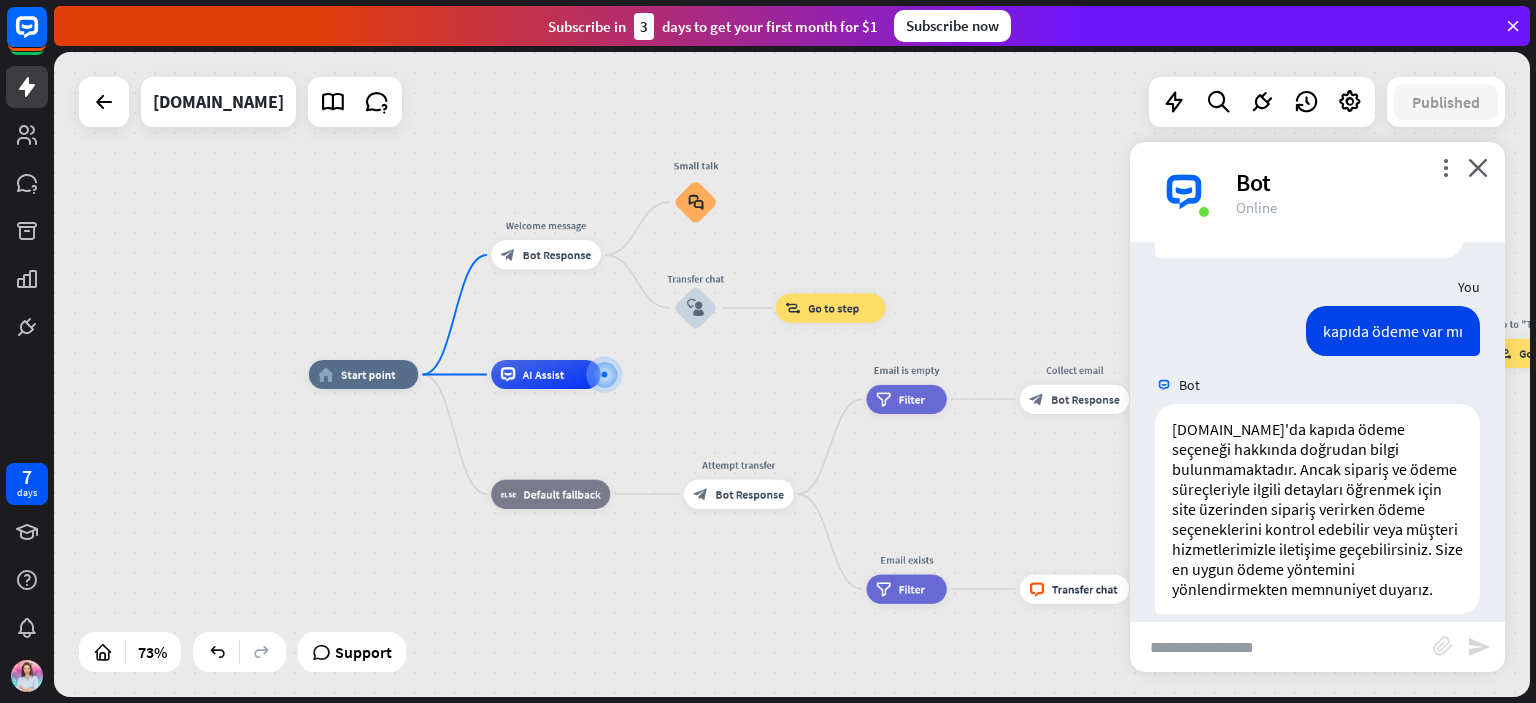 scroll, scrollTop: 114, scrollLeft: 0, axis: vertical 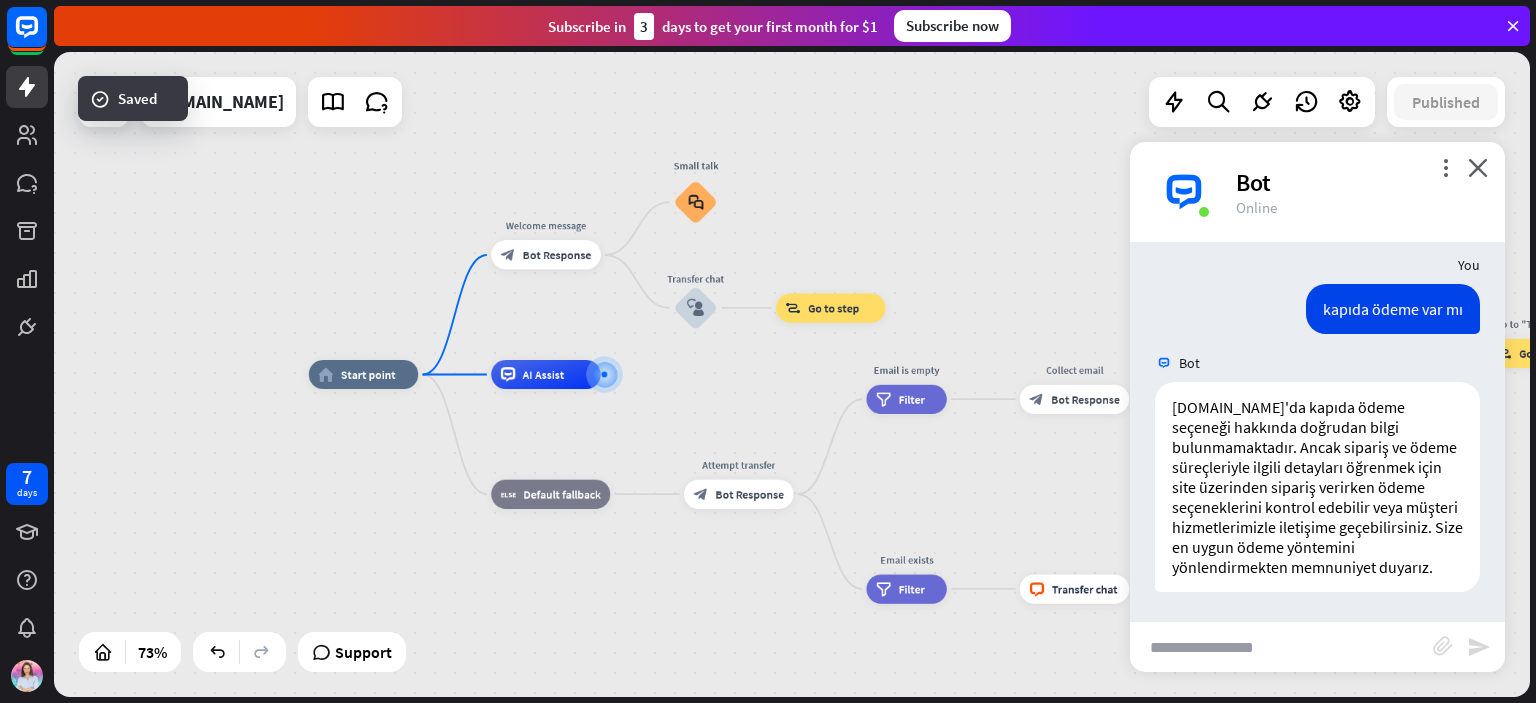 click on "home_2   Start point                 Welcome message   block_bot_response   Bot Response                 Small talk   block_faq                 Transfer chat   block_user_input                   block_goto   Go to step                     AI Assist                       block_fallback   Default fallback                 Attempt transfer   block_bot_response   Bot Response                 Email is empty   filter   Filter                 Collect email   block_bot_response   Bot Response                   block_user_input                 Thanks for email!   block_bot_response   Bot Response                 Go to "Transfer chat"   block_goto   Go to step                   block_fallback   Fallback                   block_goto   Go to step                 Email exists   filter   Filter                   block_livechat   Transfer chat                   block_success   Success                   block_failure   Failure                 No agents to chat.   block_bot_response   Bot Response" at bounding box center (792, 374) 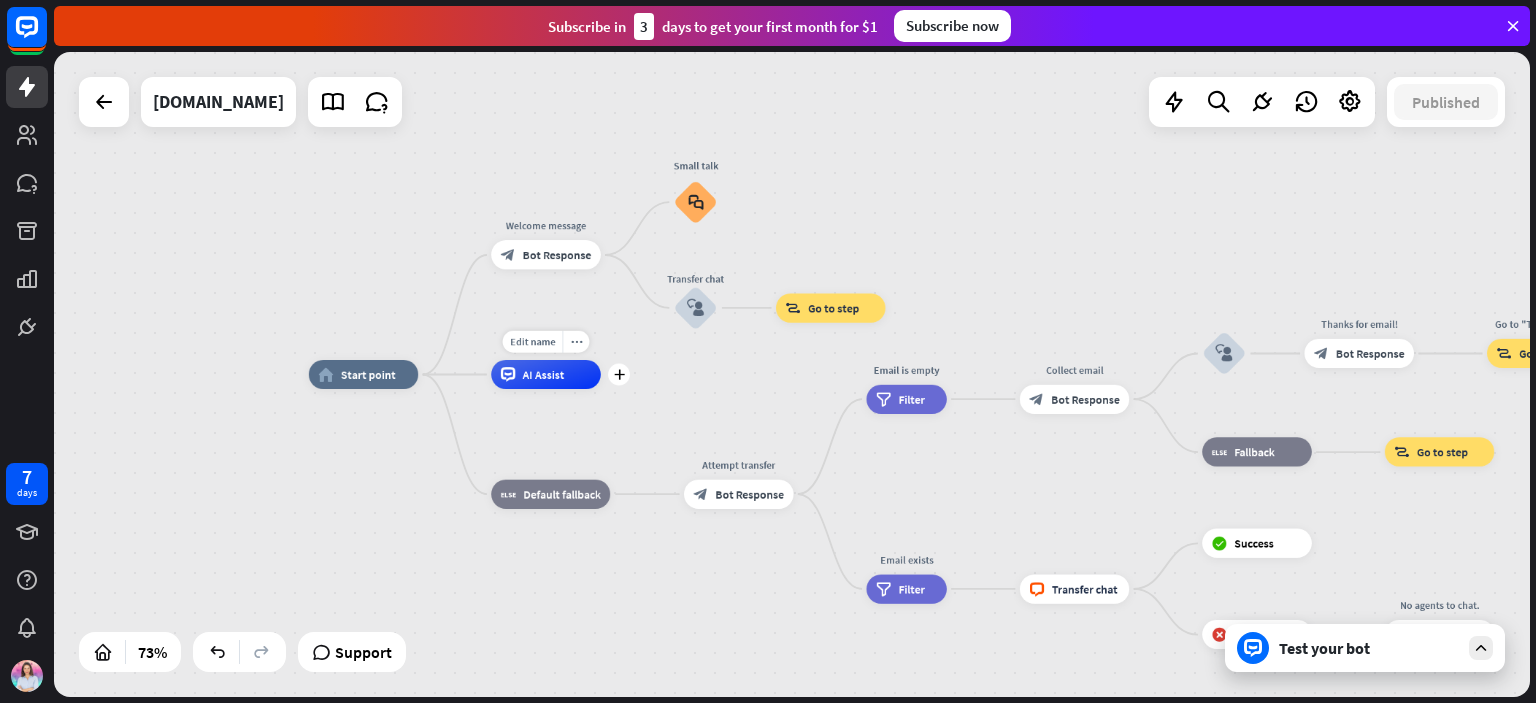 click on "AI Assist" at bounding box center (546, 374) 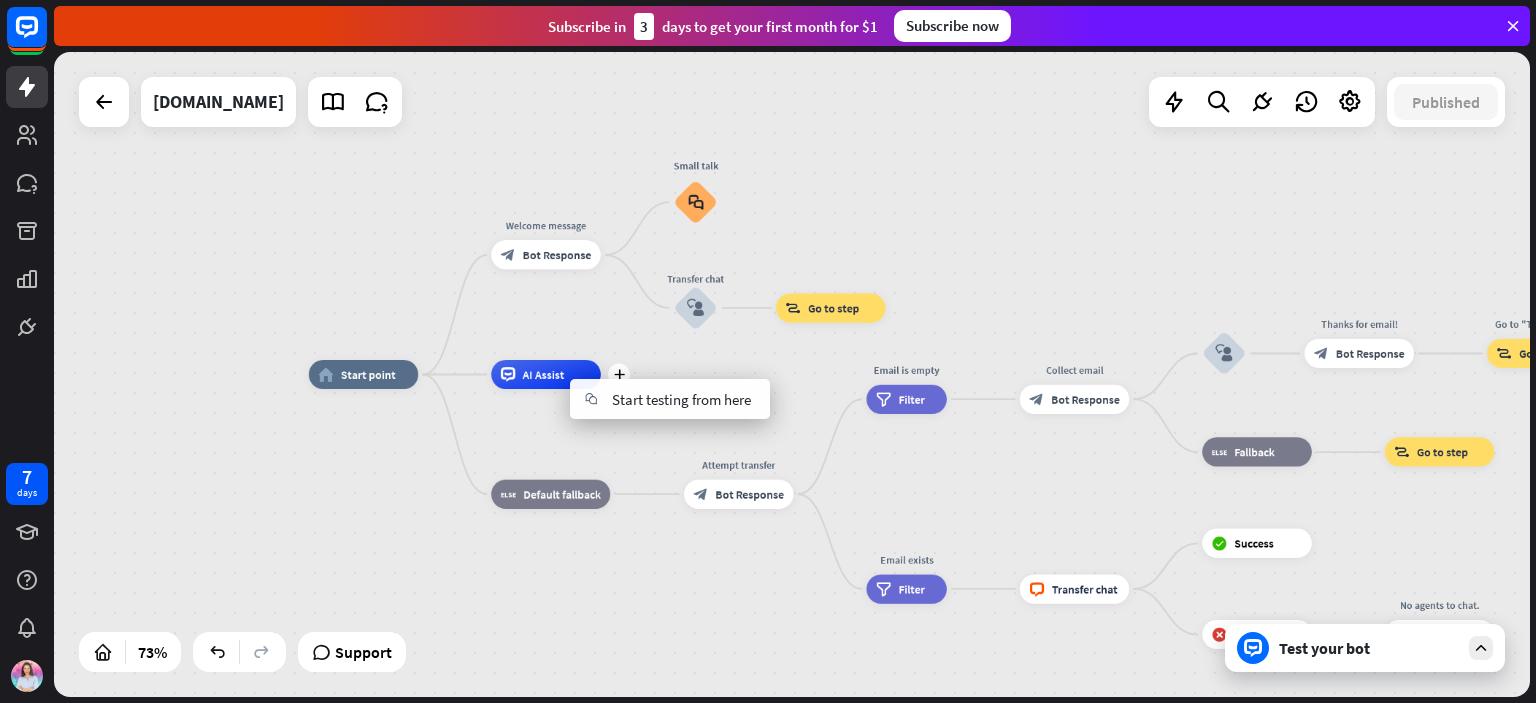 click on "plus       AI Assist" at bounding box center (546, 374) 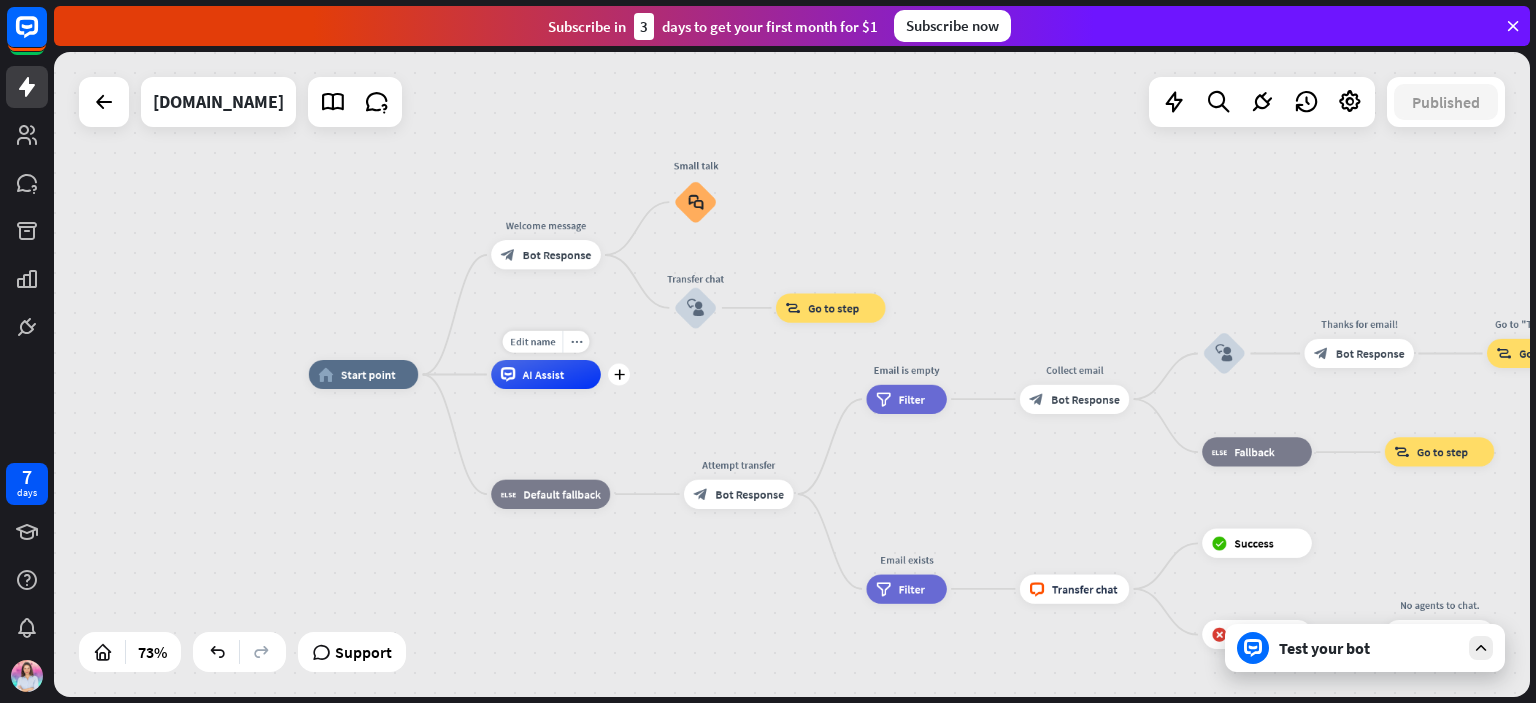 click on "AI Assist" at bounding box center [544, 374] 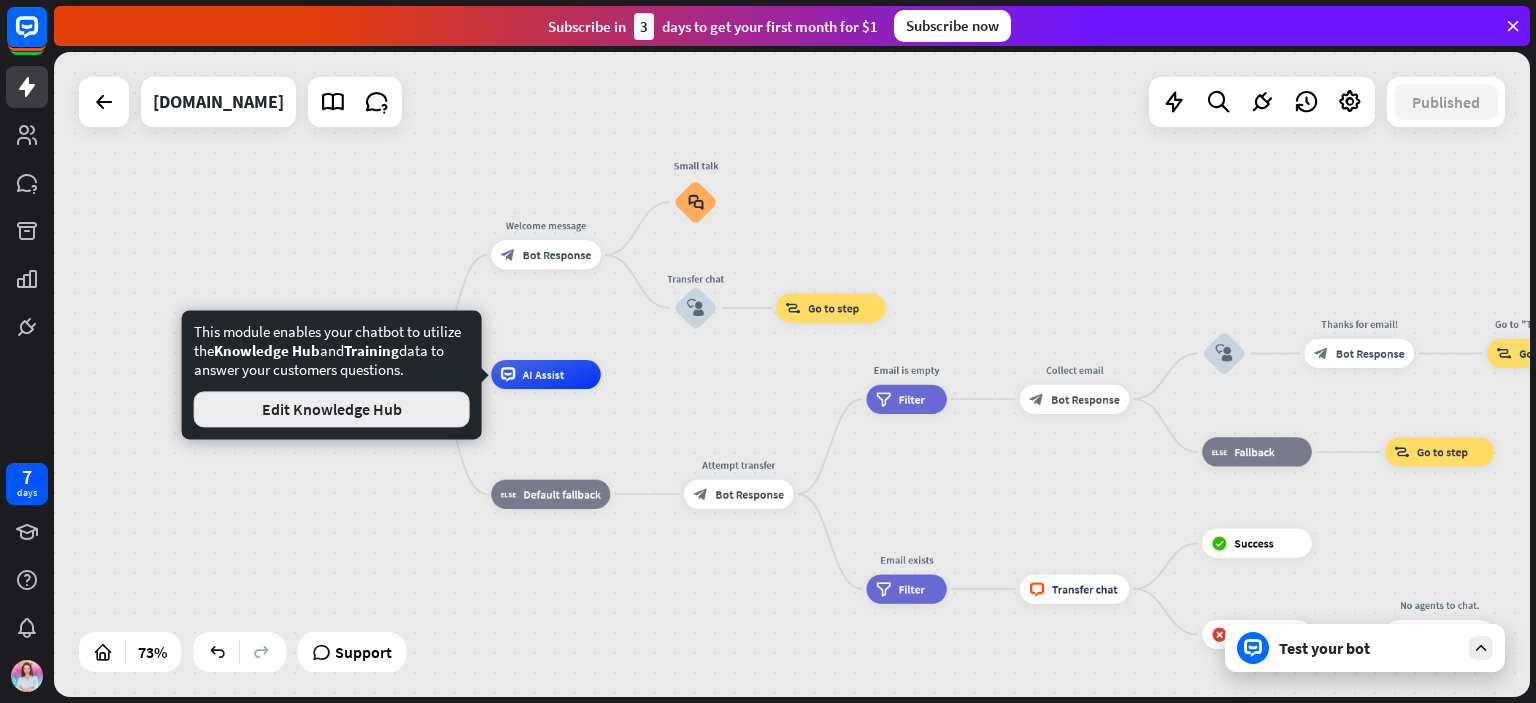 click on "Edit Knowledge Hub" at bounding box center [332, 409] 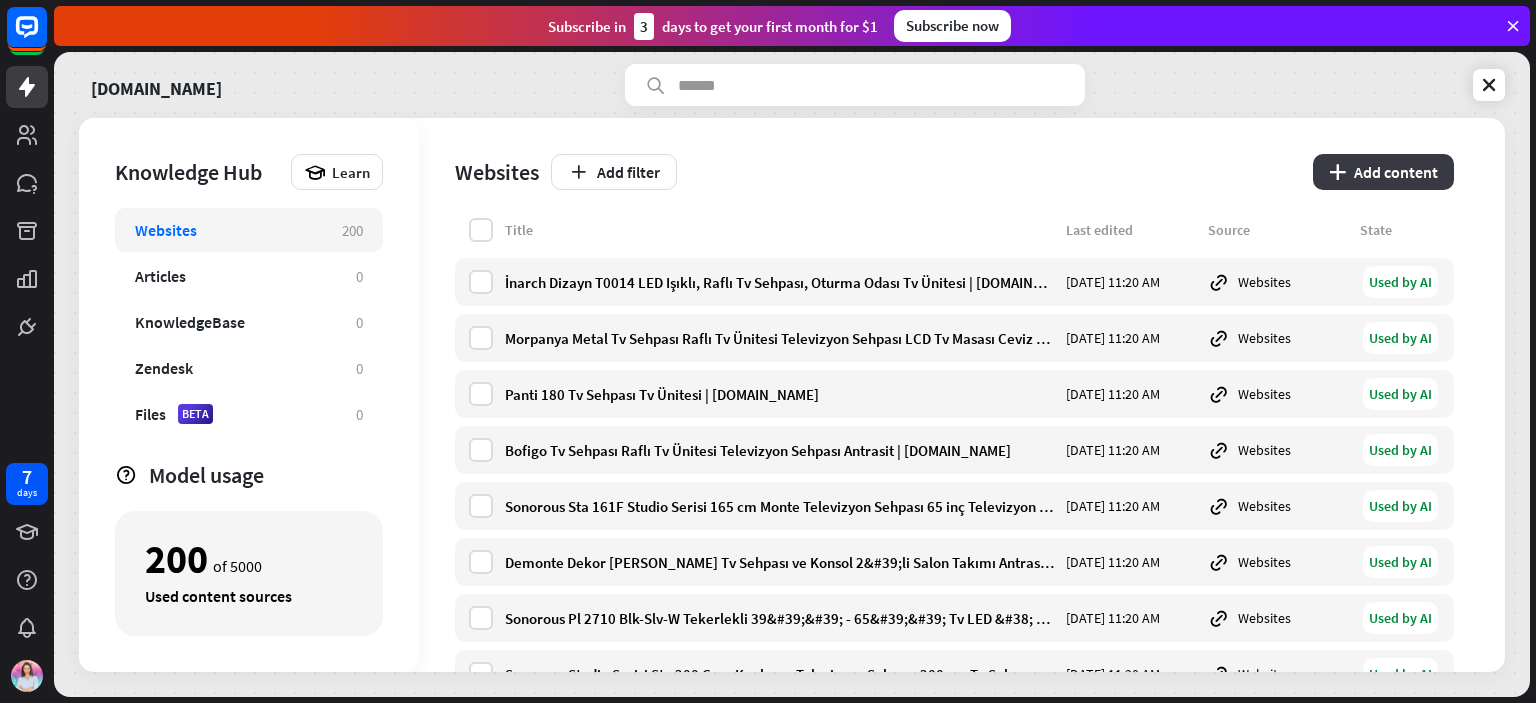 click on "plus
Add content" at bounding box center (1383, 172) 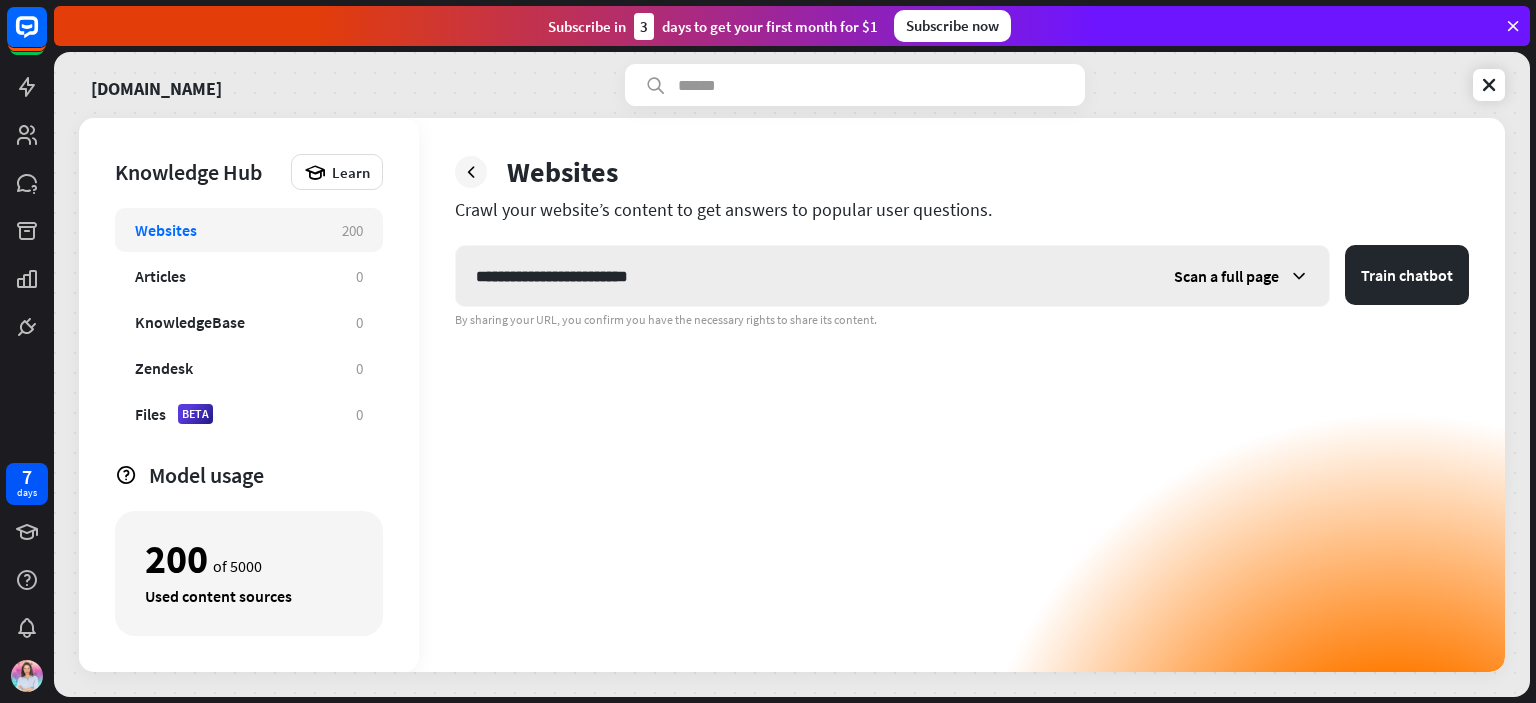 type on "**********" 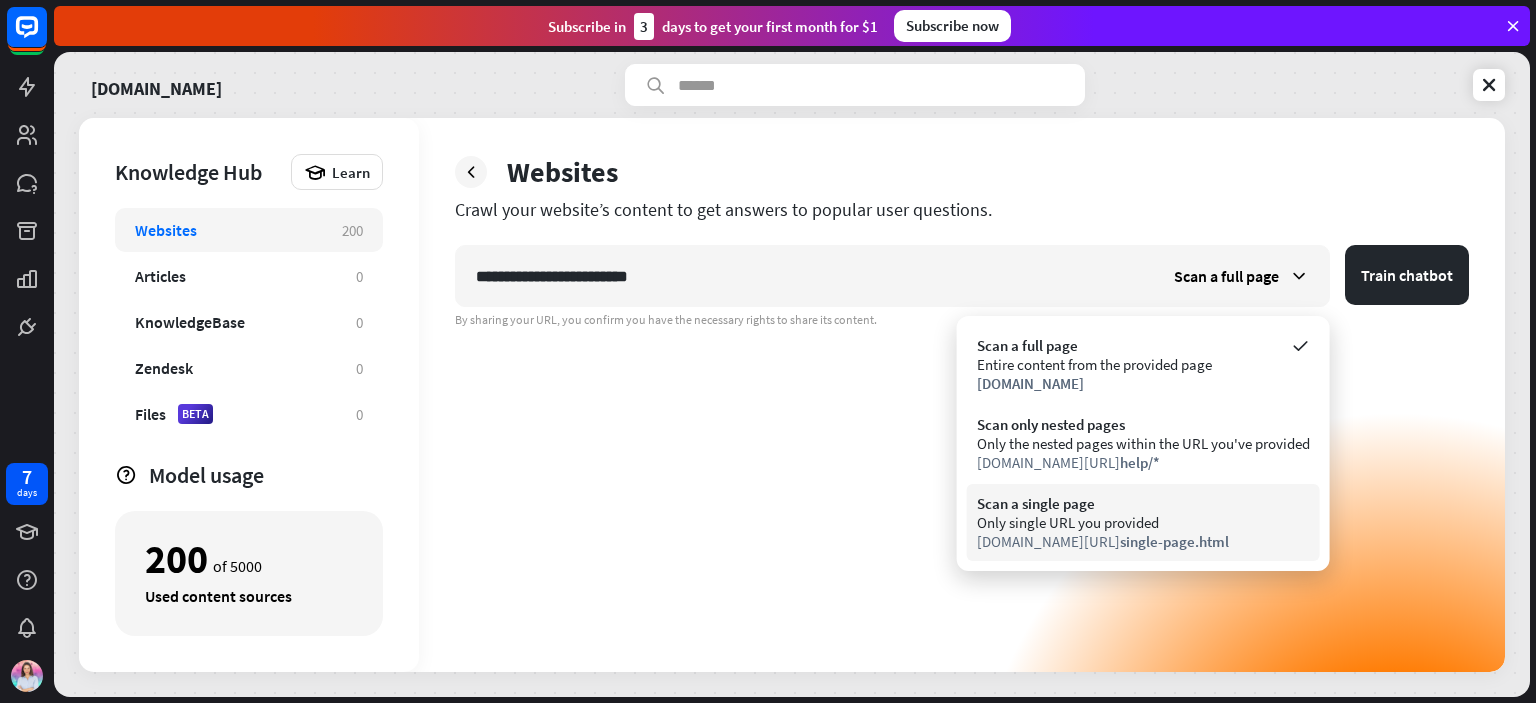 click on "Only single URL you provided" at bounding box center (1143, 522) 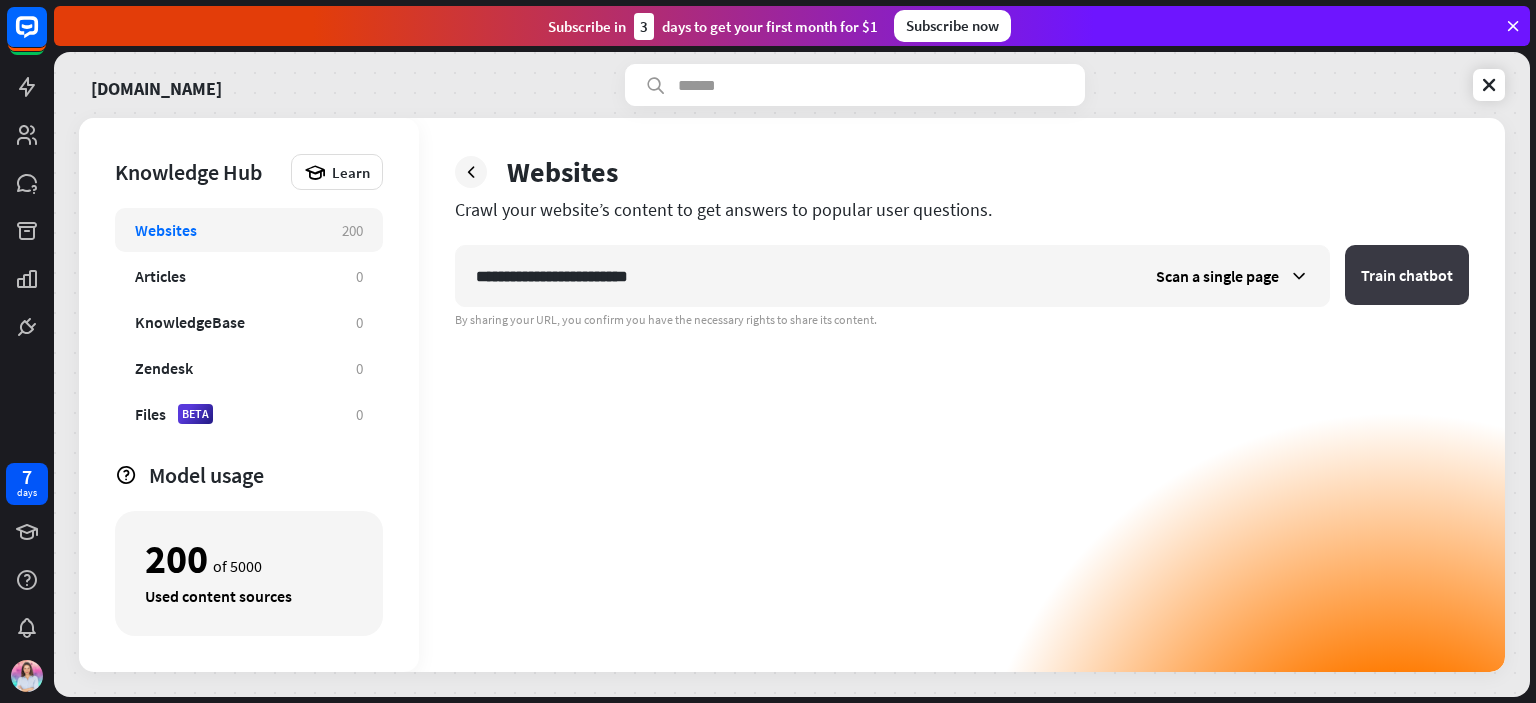 click on "Train chatbot" at bounding box center (1407, 275) 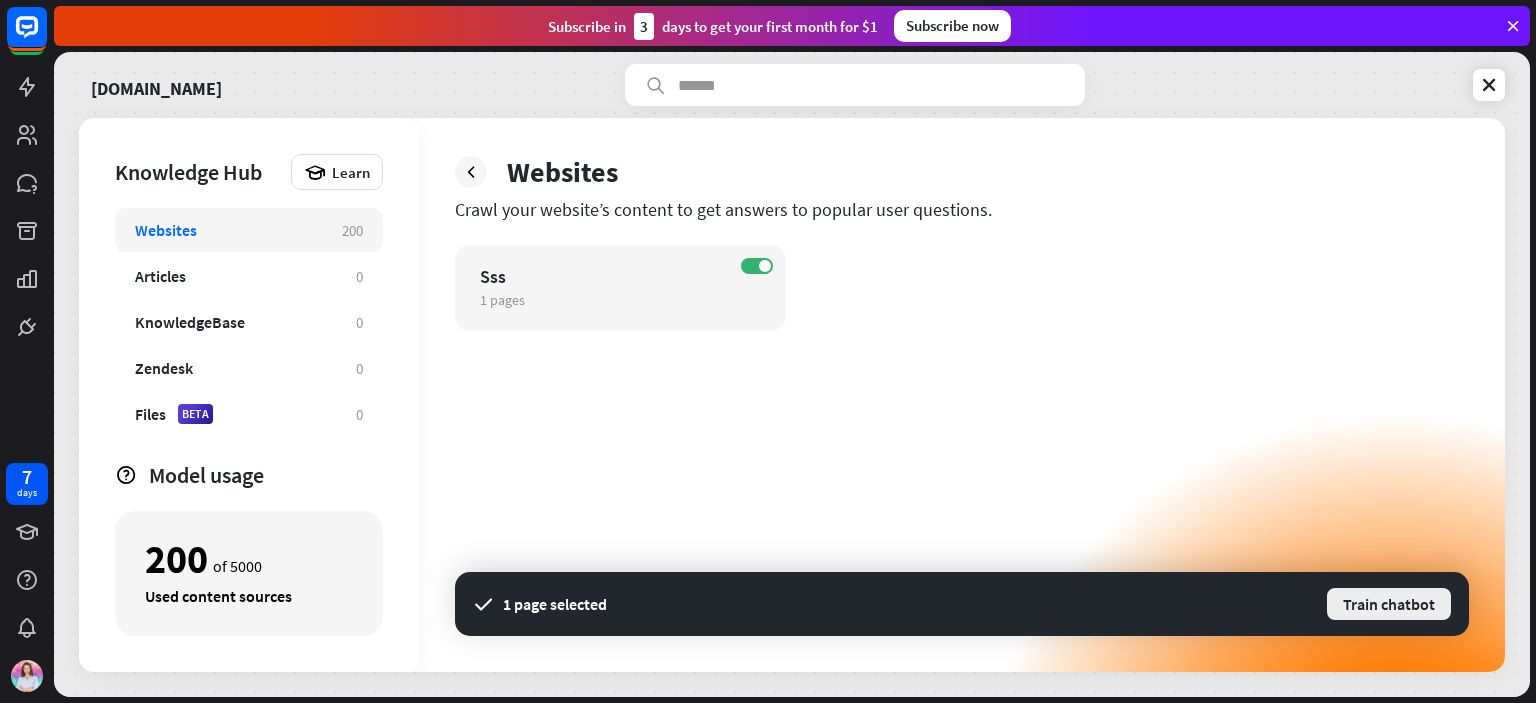 click on "Train chatbot" at bounding box center (1389, 604) 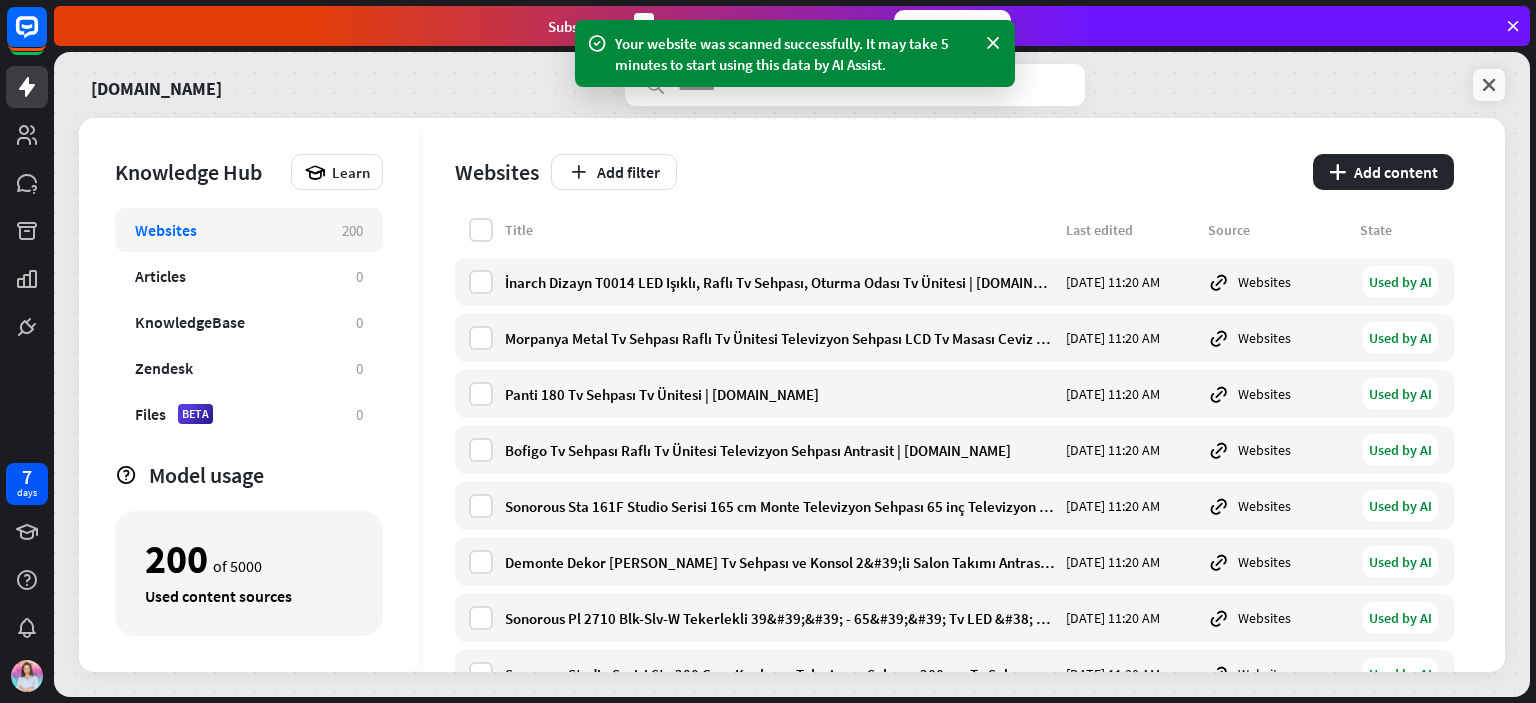 click at bounding box center (1489, 85) 